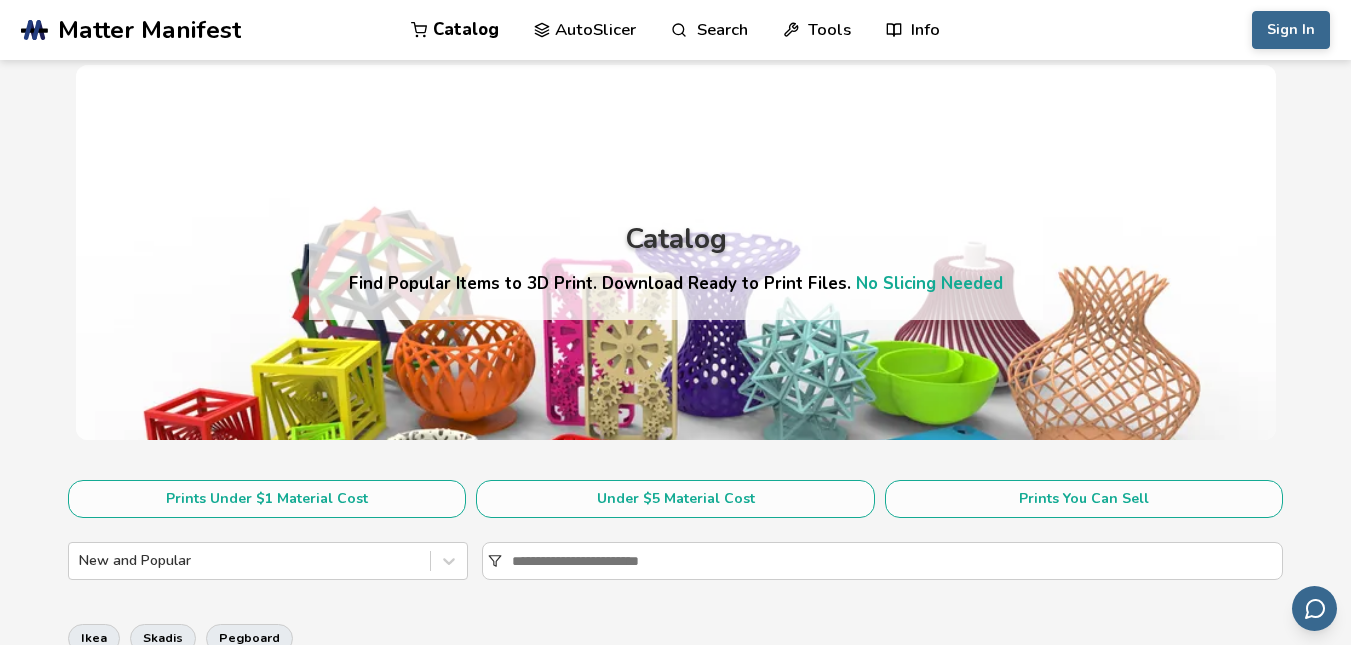 scroll, scrollTop: 0, scrollLeft: 0, axis: both 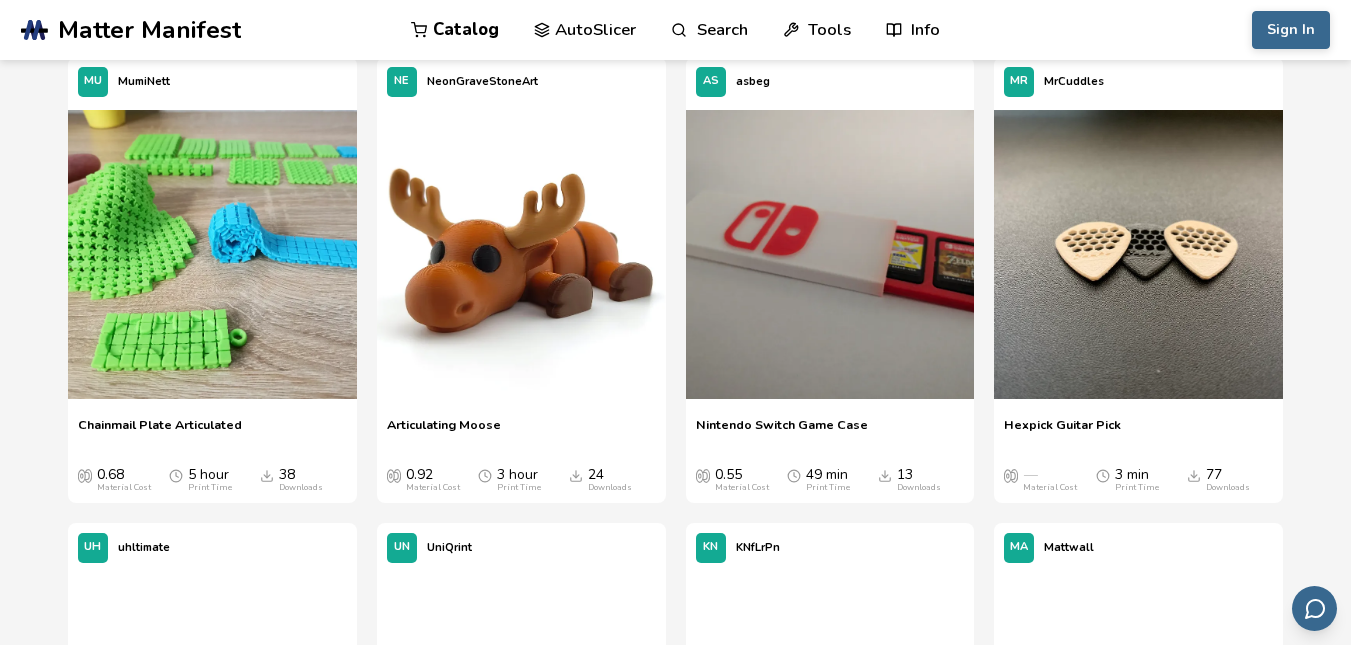 click on "Hexpick Guitar Pick Hexpick Guitar Pick — Material Cost 3 min Print Time 77 Downloads" at bounding box center [1138, 455] 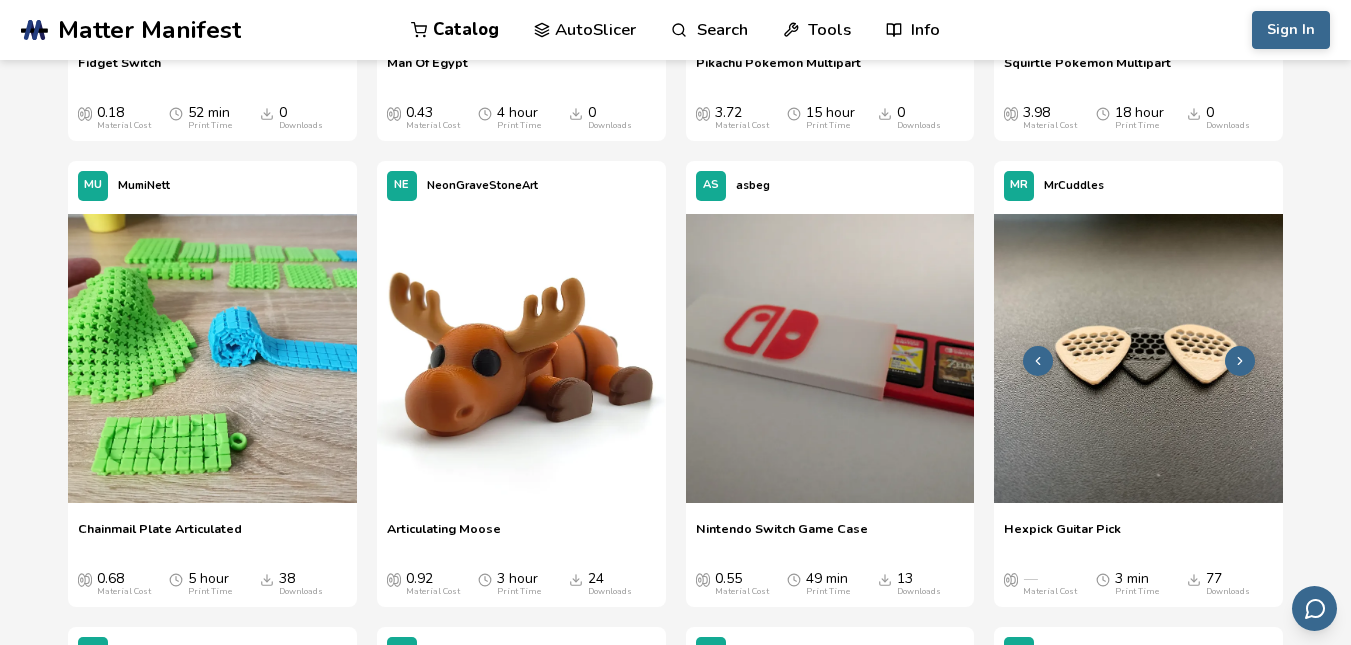 scroll, scrollTop: 4721, scrollLeft: 0, axis: vertical 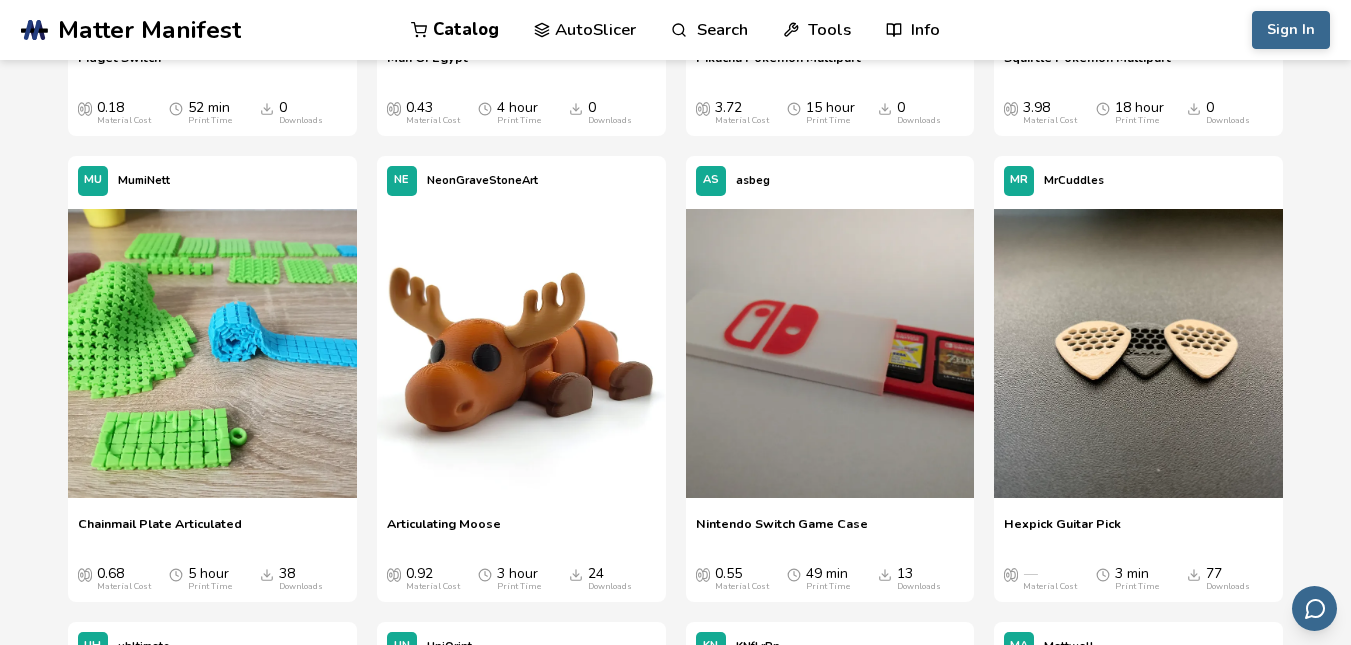 click on "Hexpick Guitar Pick" at bounding box center [1062, 531] 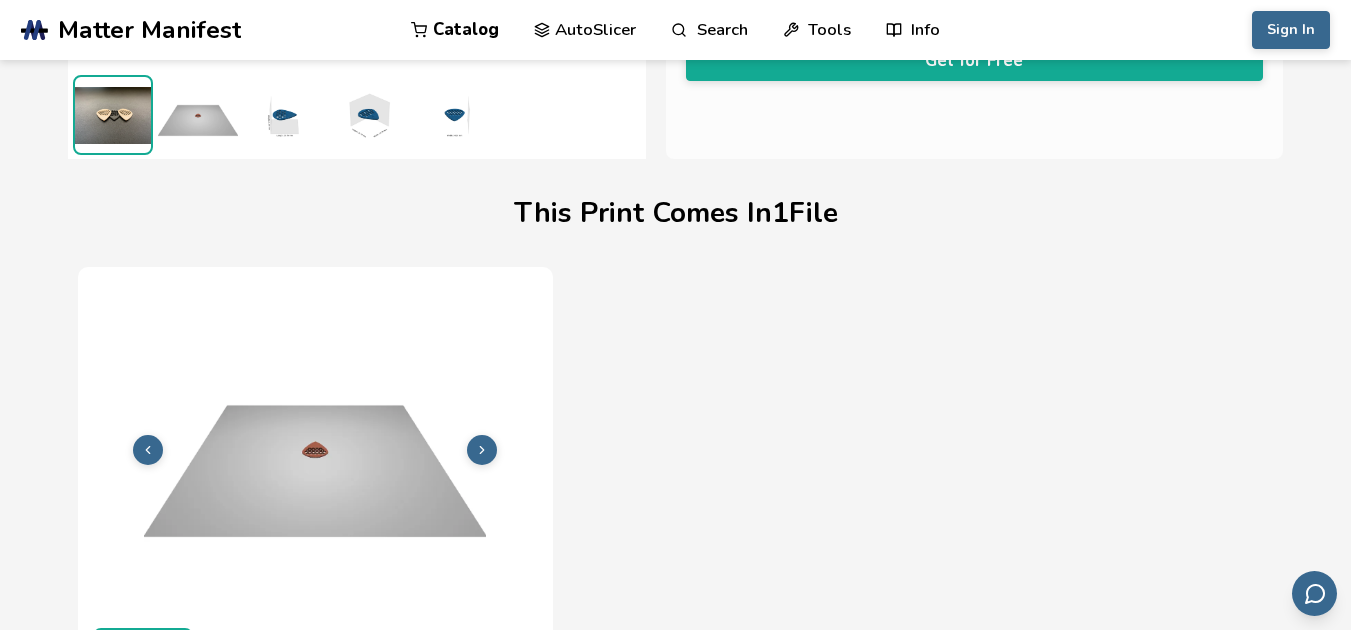 scroll, scrollTop: 548, scrollLeft: 0, axis: vertical 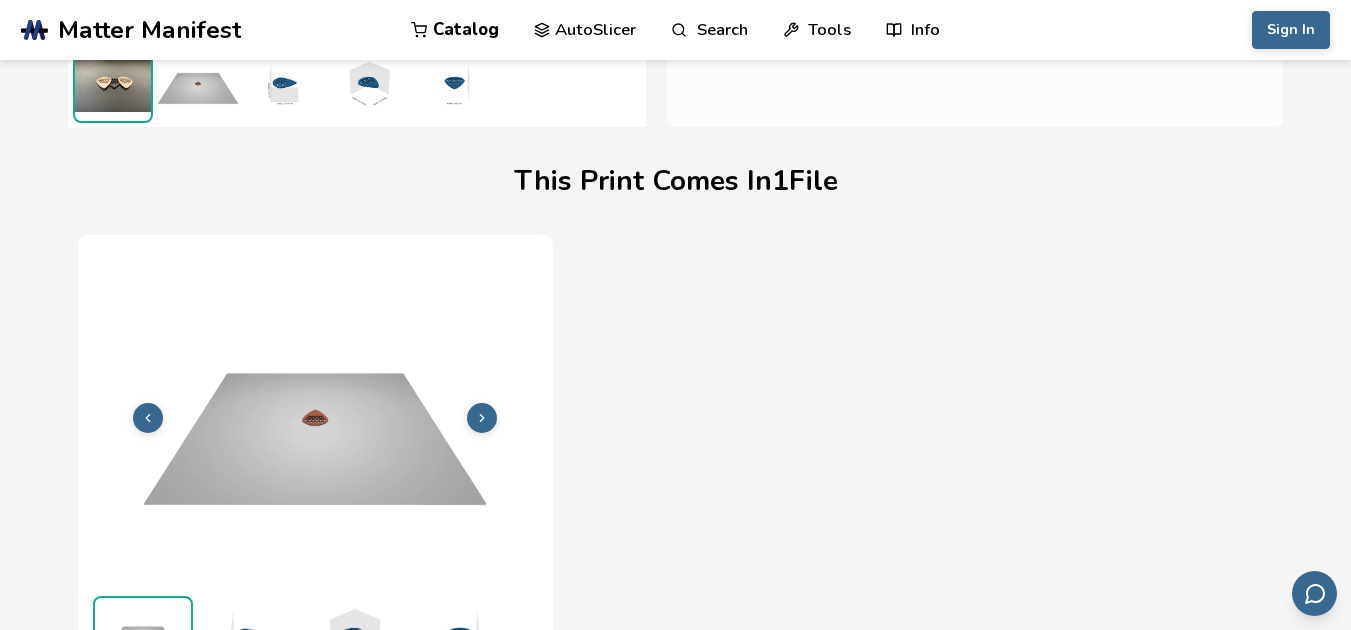 click 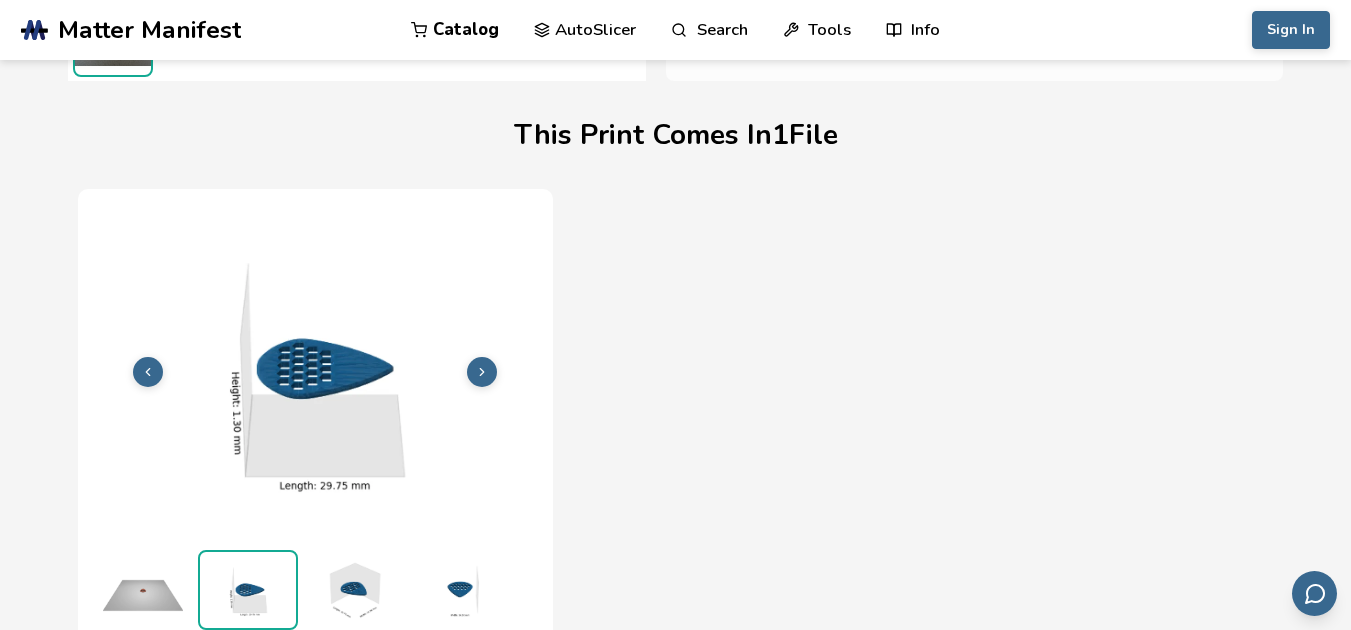 click 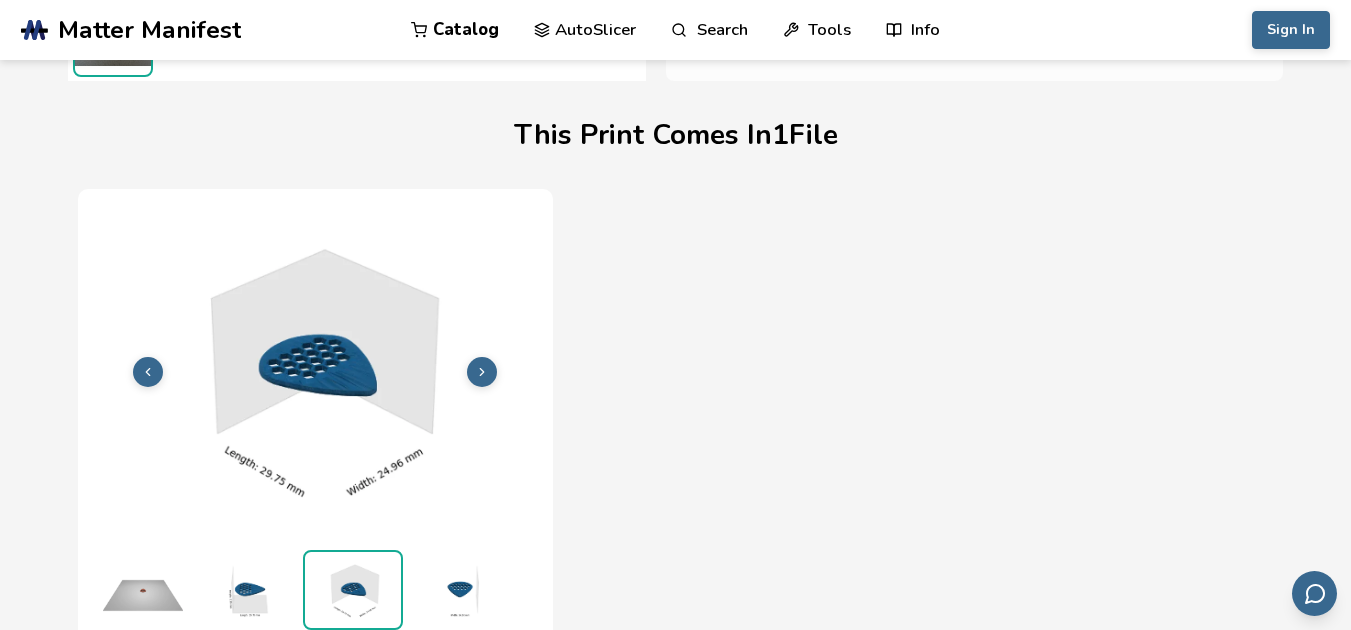 click 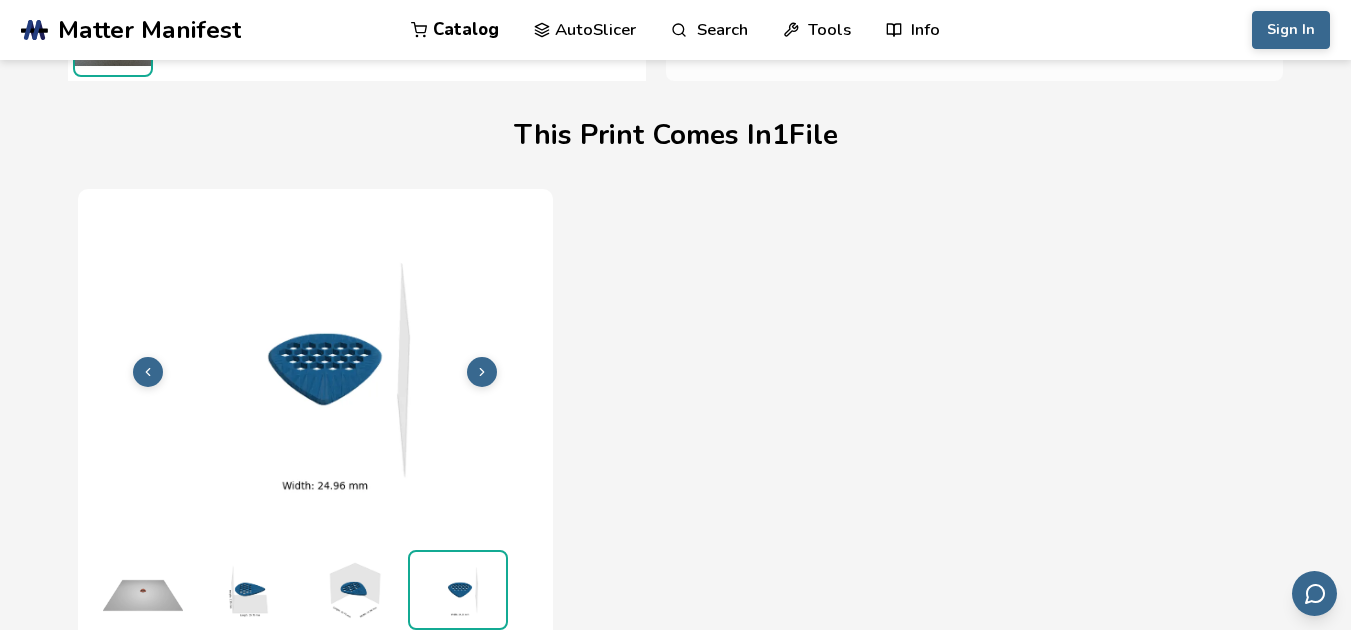click 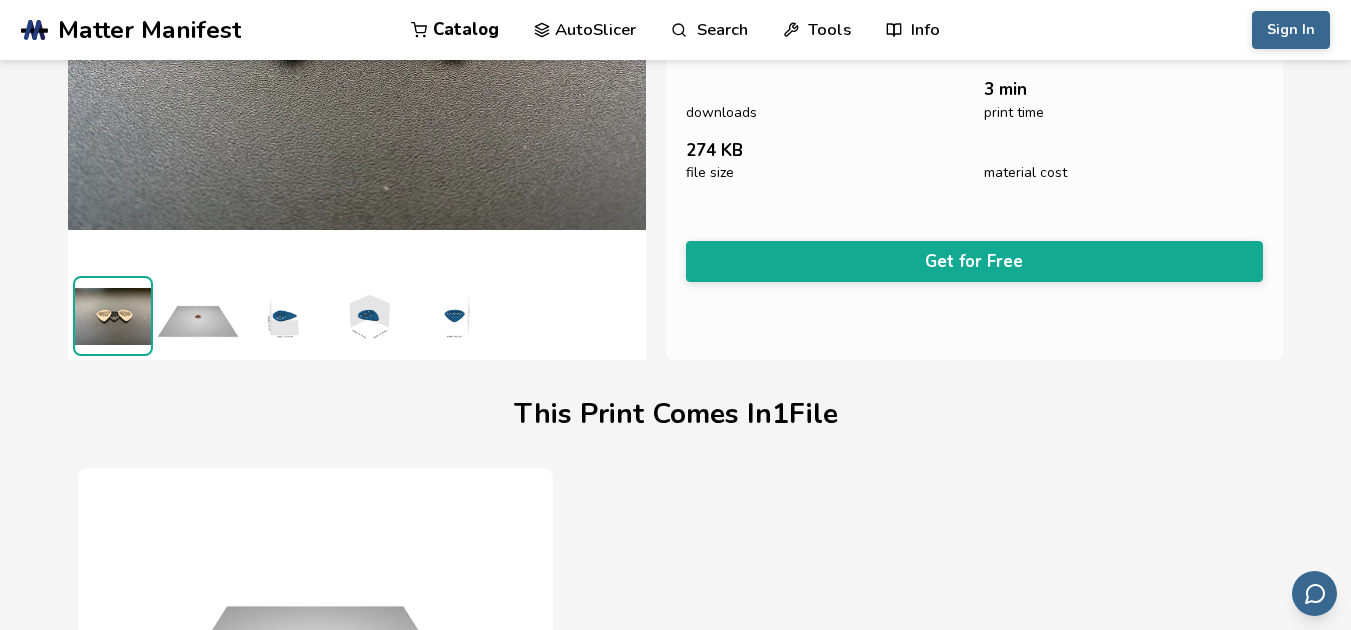 scroll, scrollTop: 314, scrollLeft: 0, axis: vertical 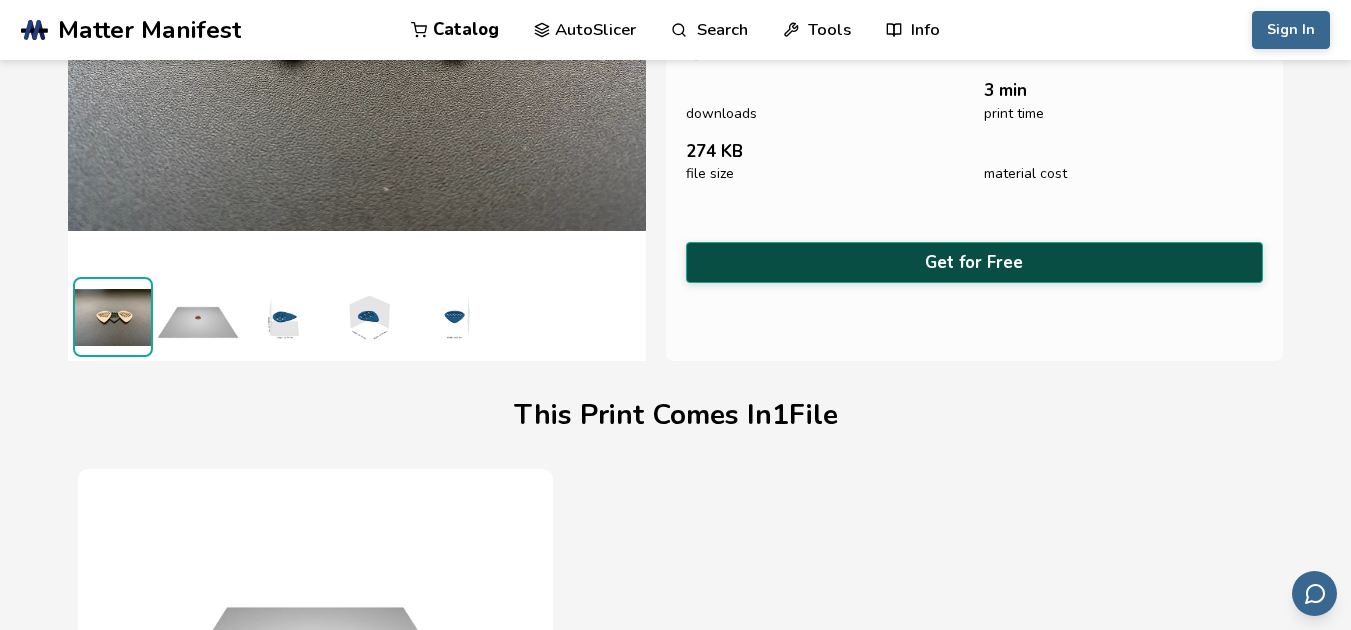 click on "Get for Free" at bounding box center [975, 262] 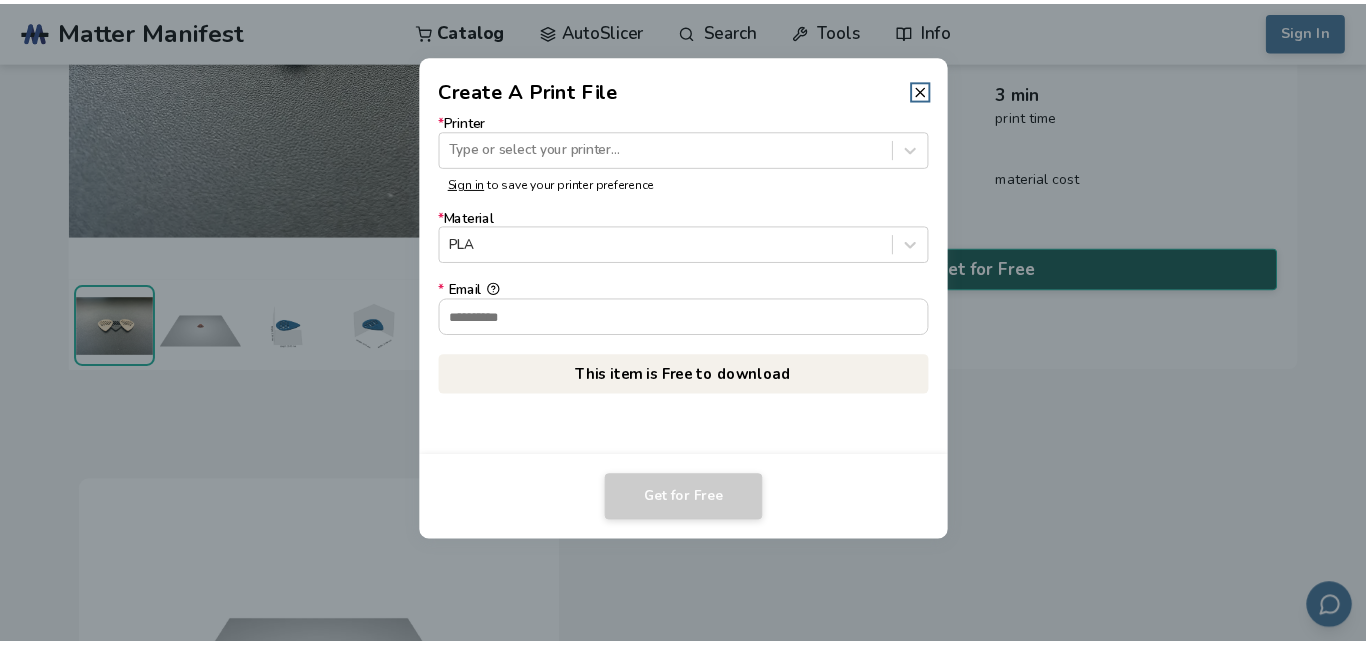scroll, scrollTop: 311, scrollLeft: 0, axis: vertical 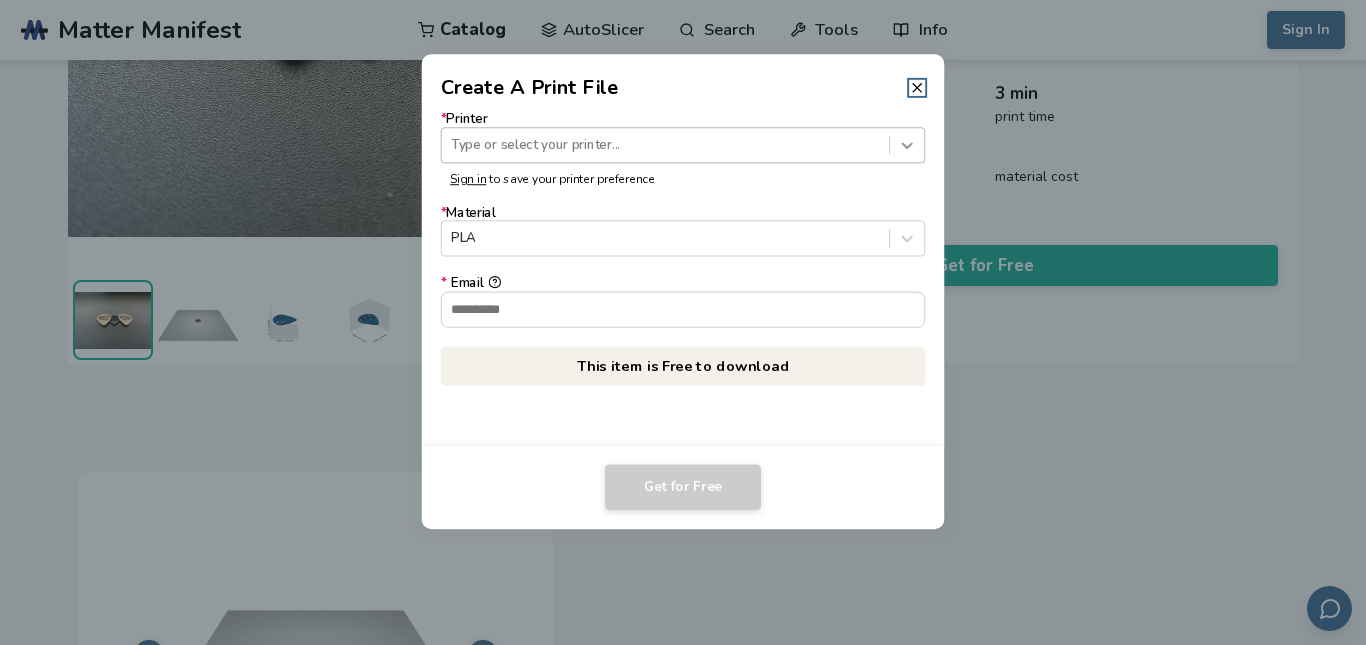 click 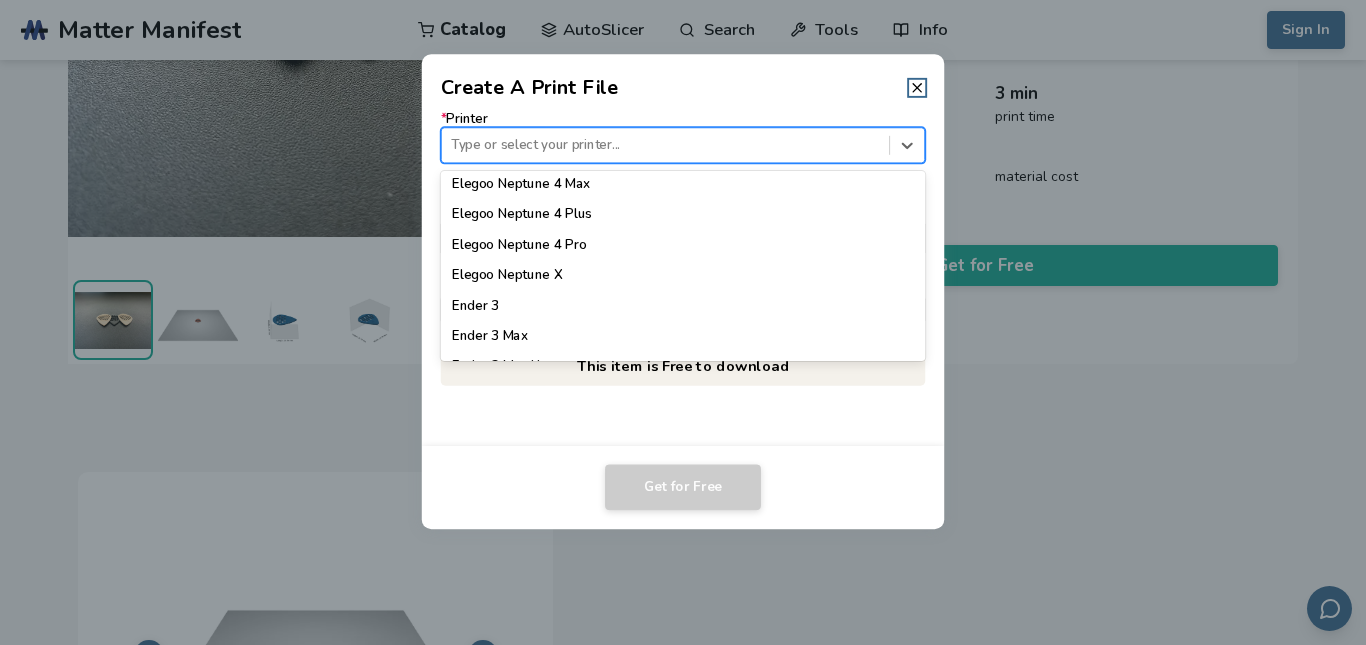 scroll, scrollTop: 971, scrollLeft: 0, axis: vertical 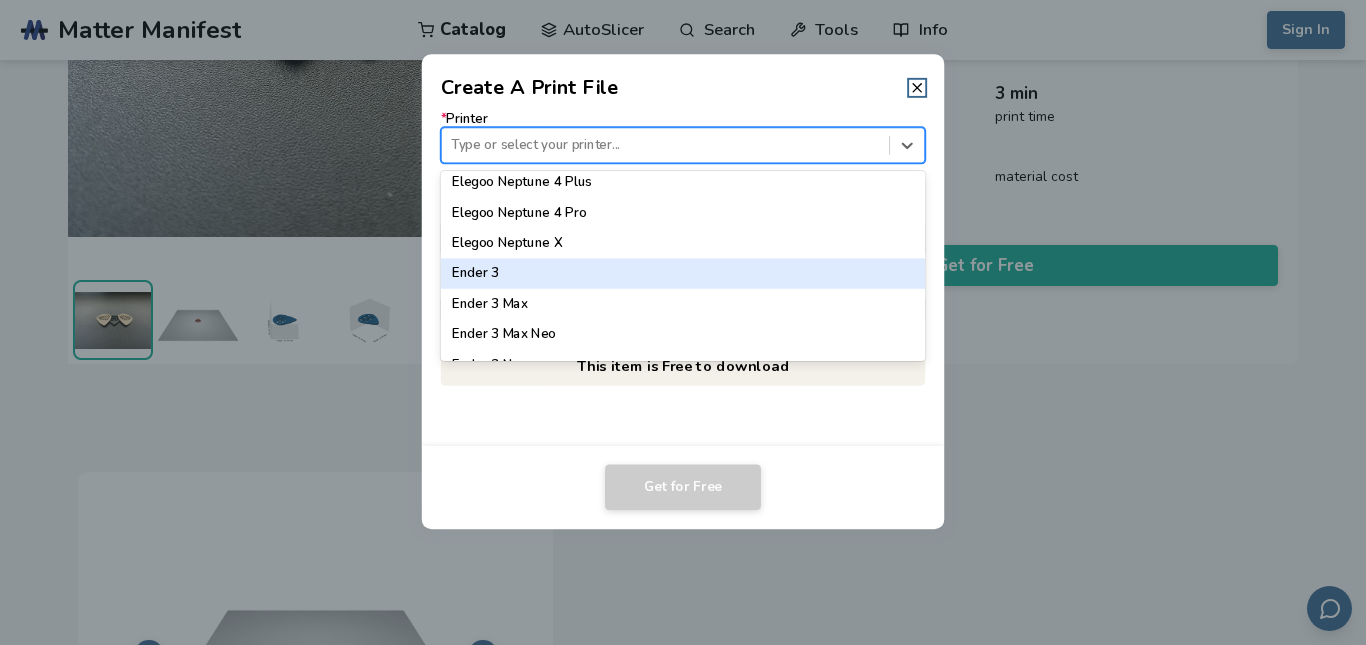 click on "Ender 3" at bounding box center (683, 273) 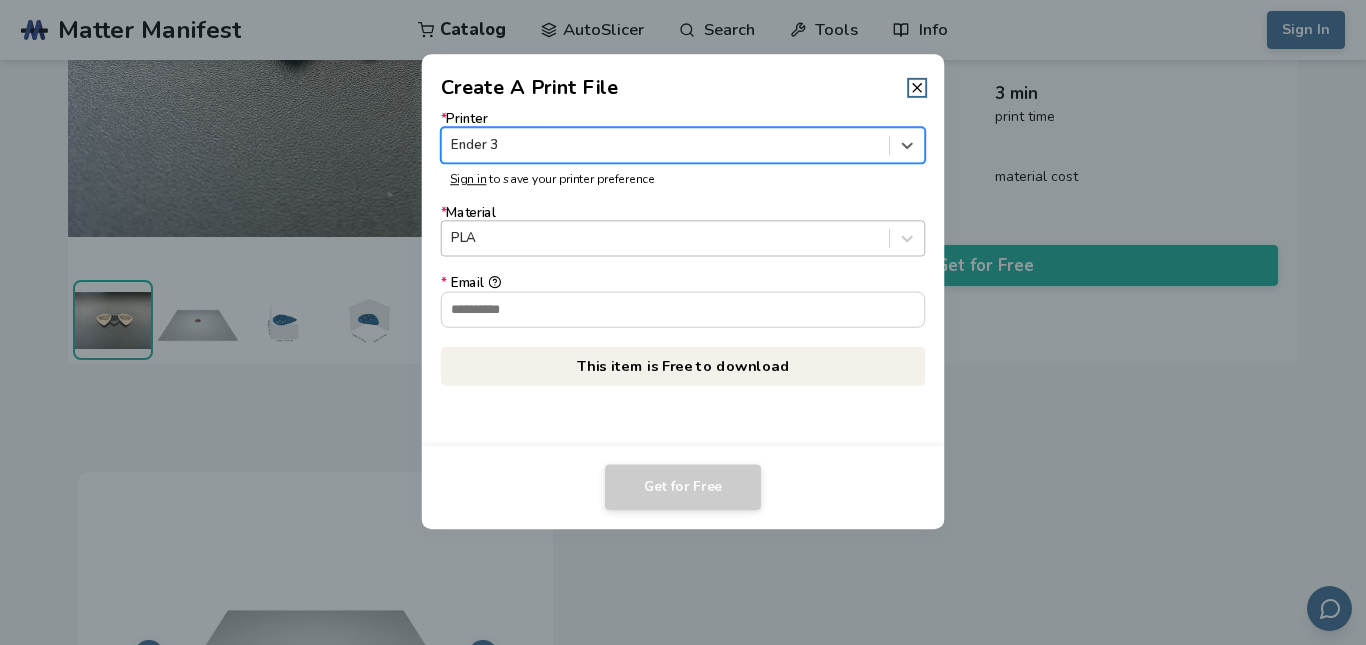 click at bounding box center [665, 238] 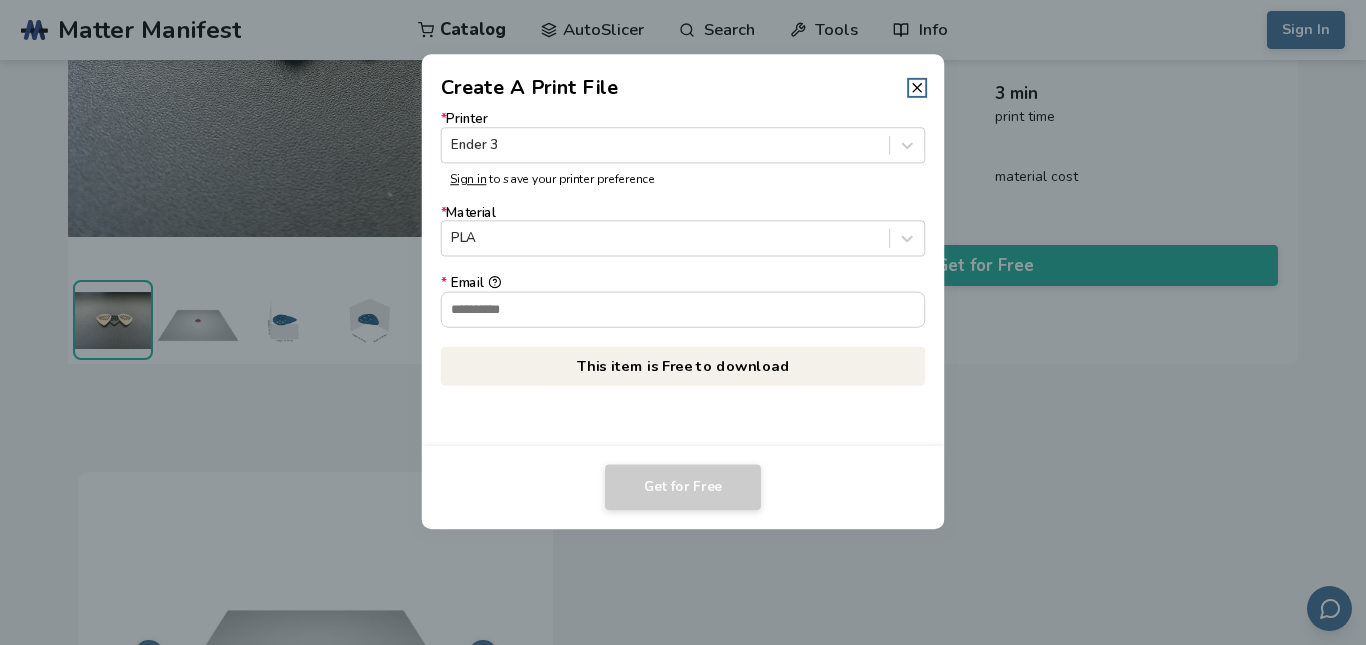 click on "*  Material PLA" at bounding box center [683, 231] 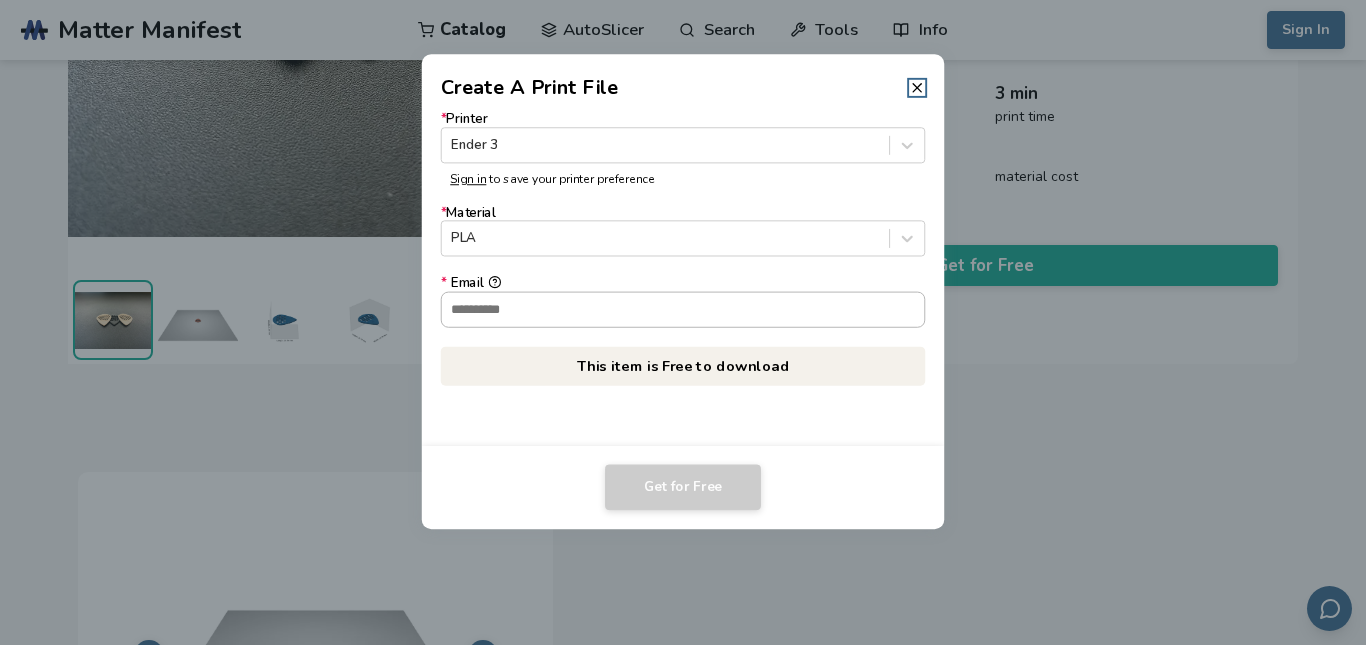 click on "* Email" at bounding box center [683, 309] 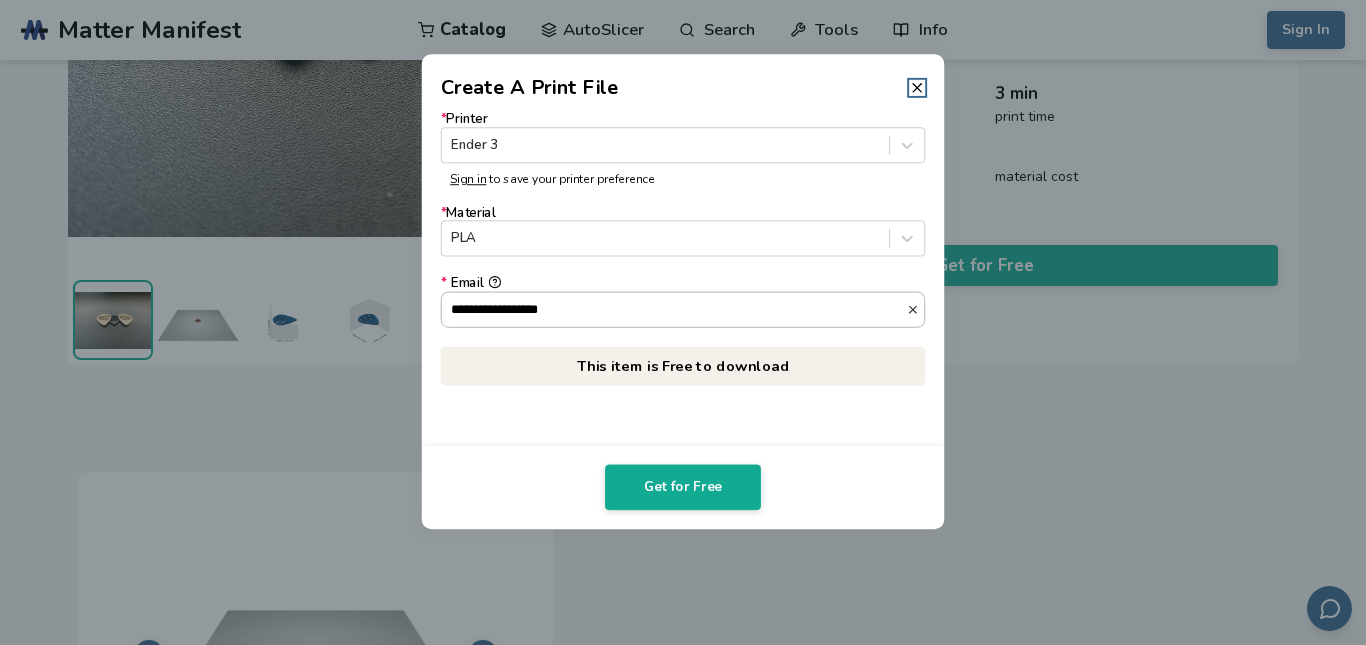 scroll, scrollTop: 1, scrollLeft: 0, axis: vertical 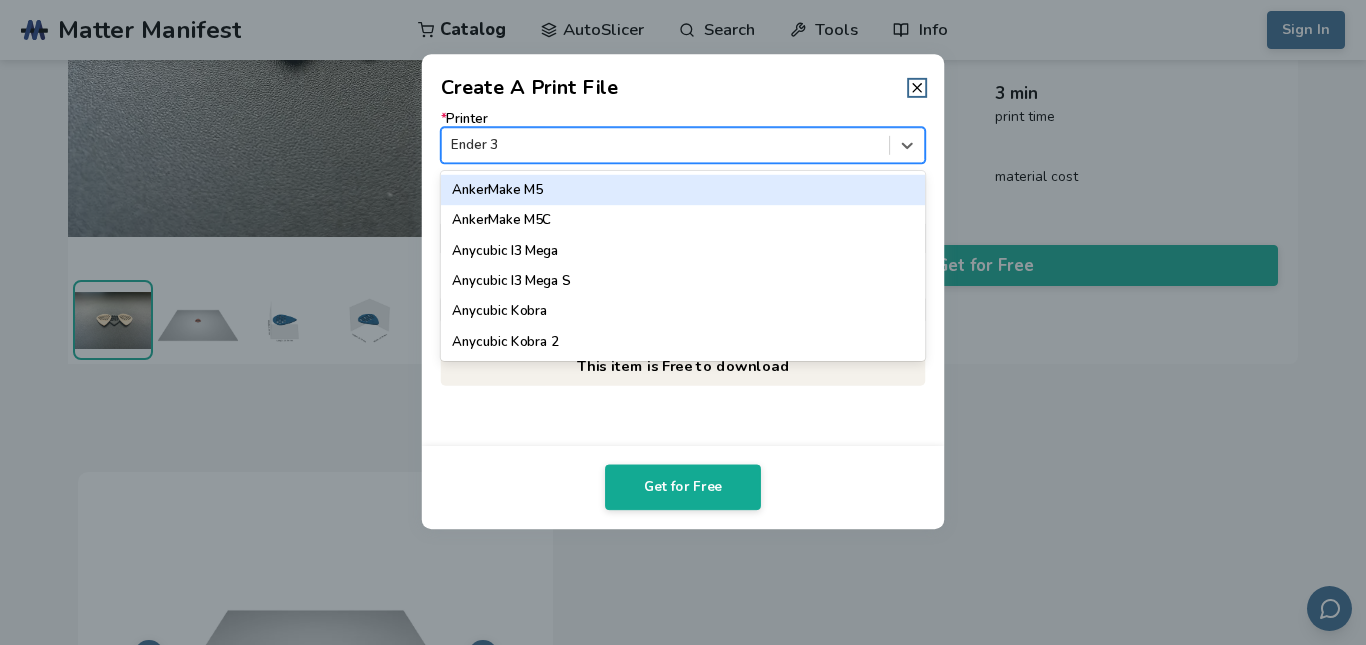 click at bounding box center [665, 145] 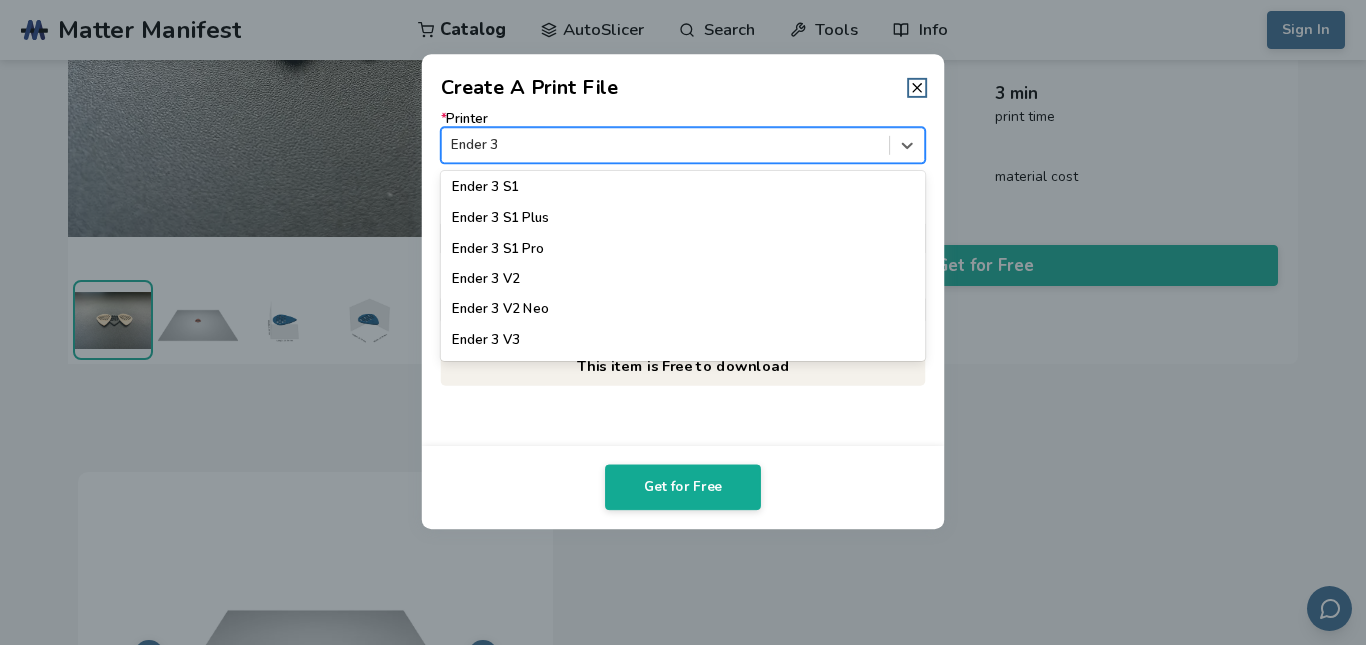 scroll, scrollTop: 1223, scrollLeft: 0, axis: vertical 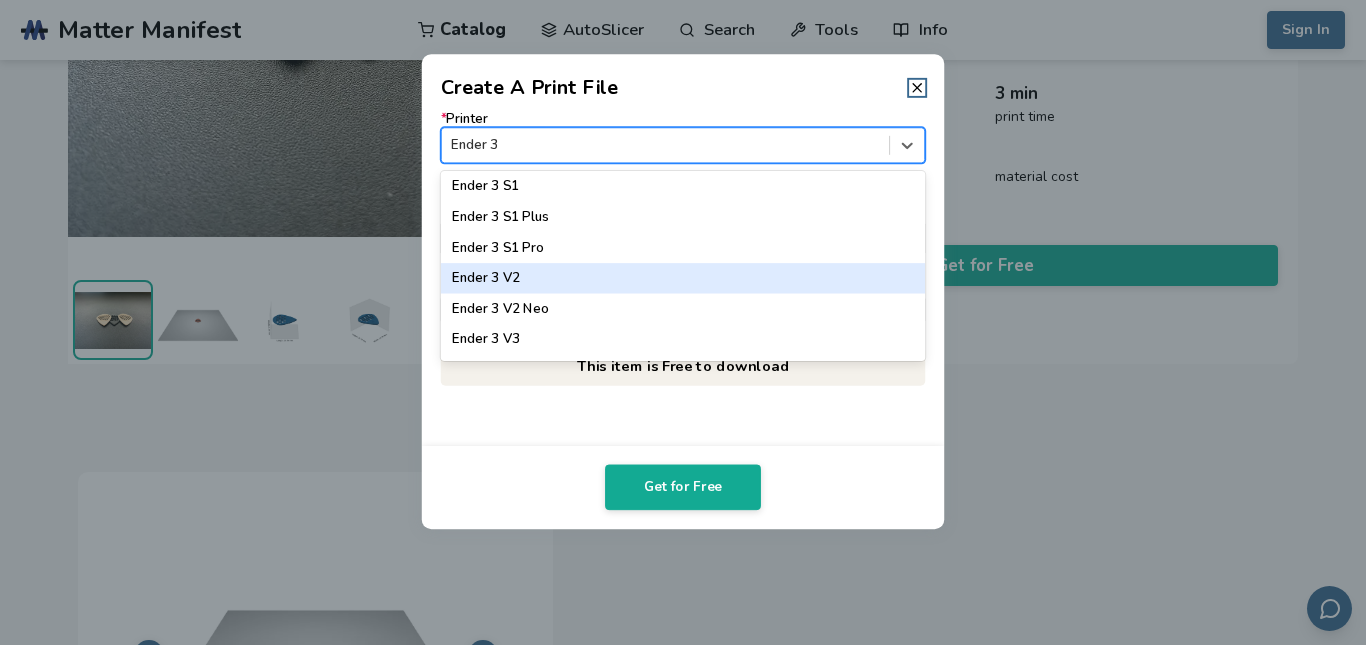 click on "Ender 3 V2" at bounding box center (683, 278) 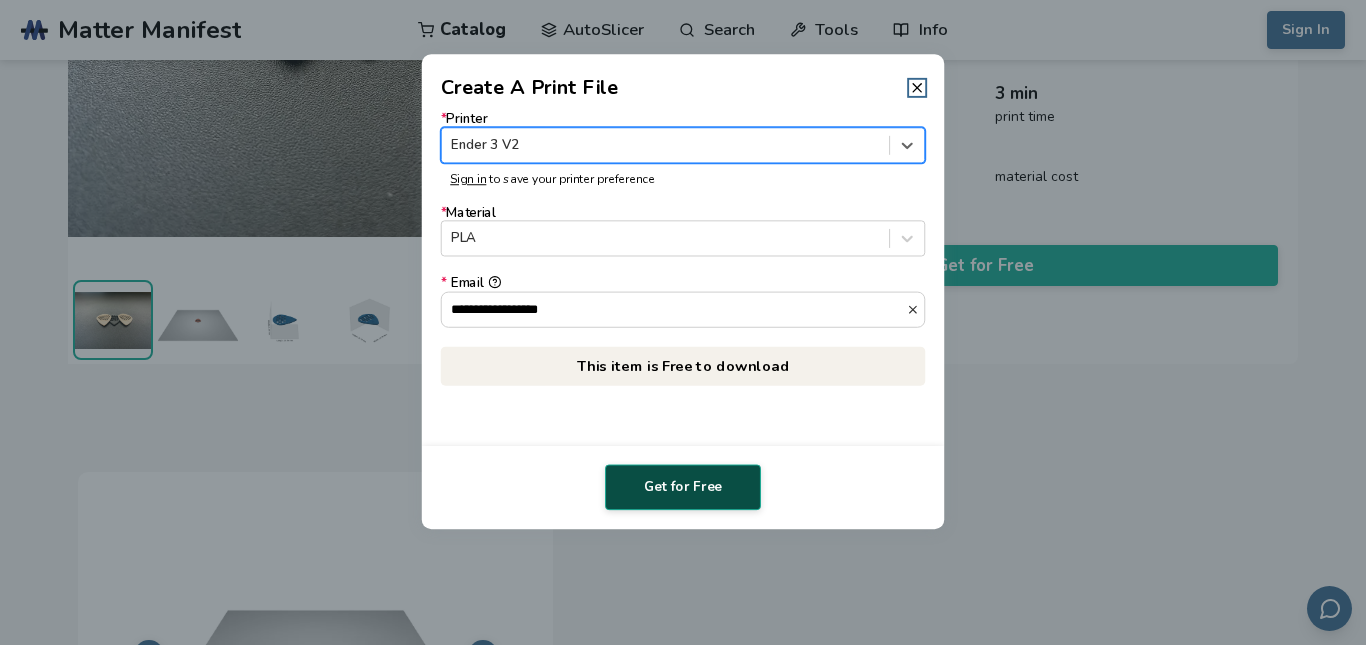 click on "Get for Free" at bounding box center (683, 487) 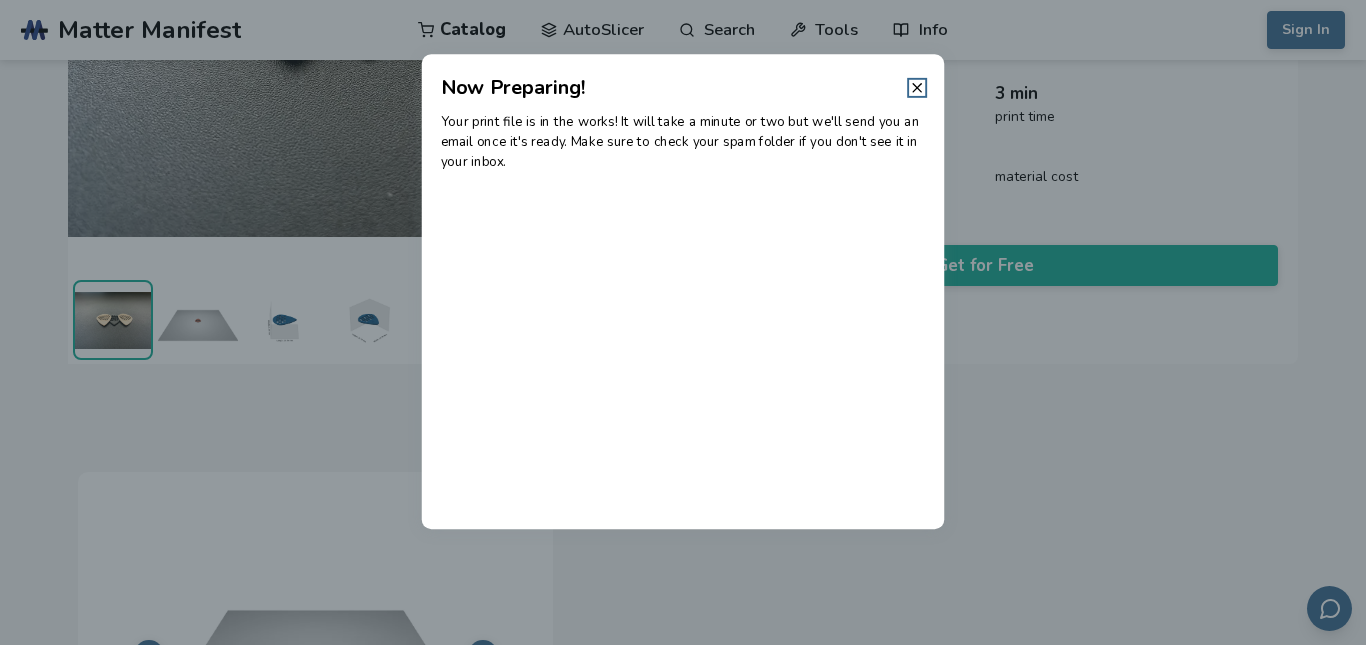 click 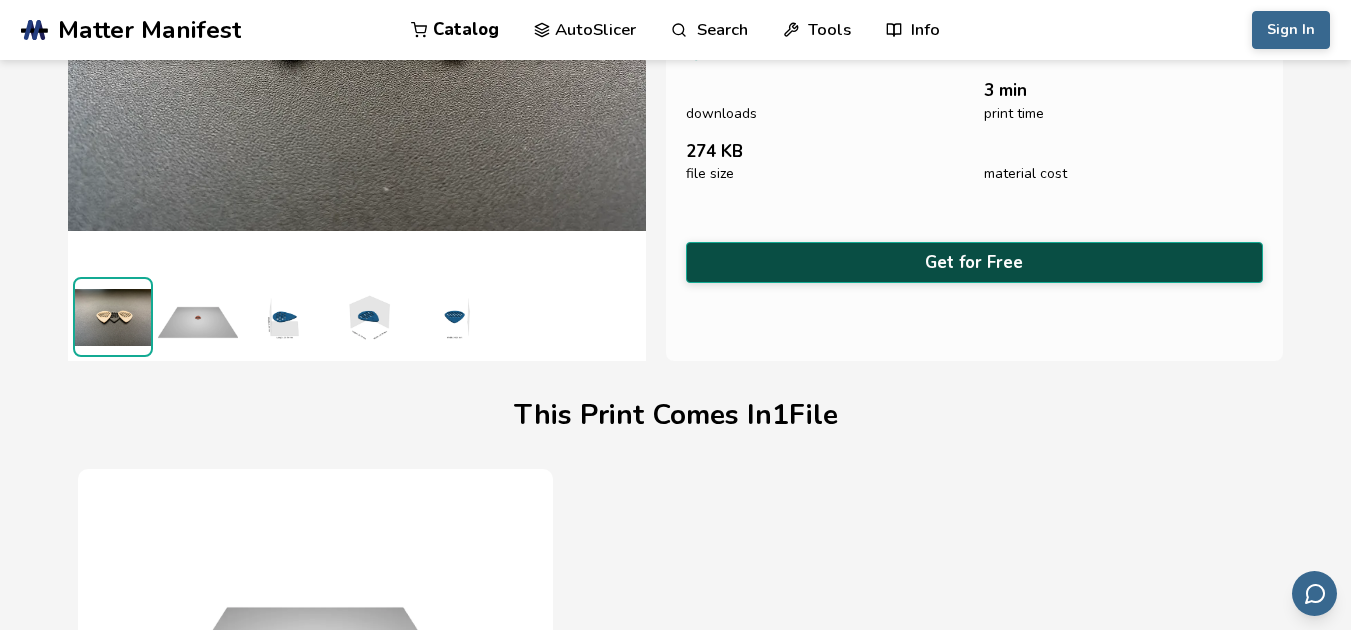 click on "Get for Free" at bounding box center [975, 262] 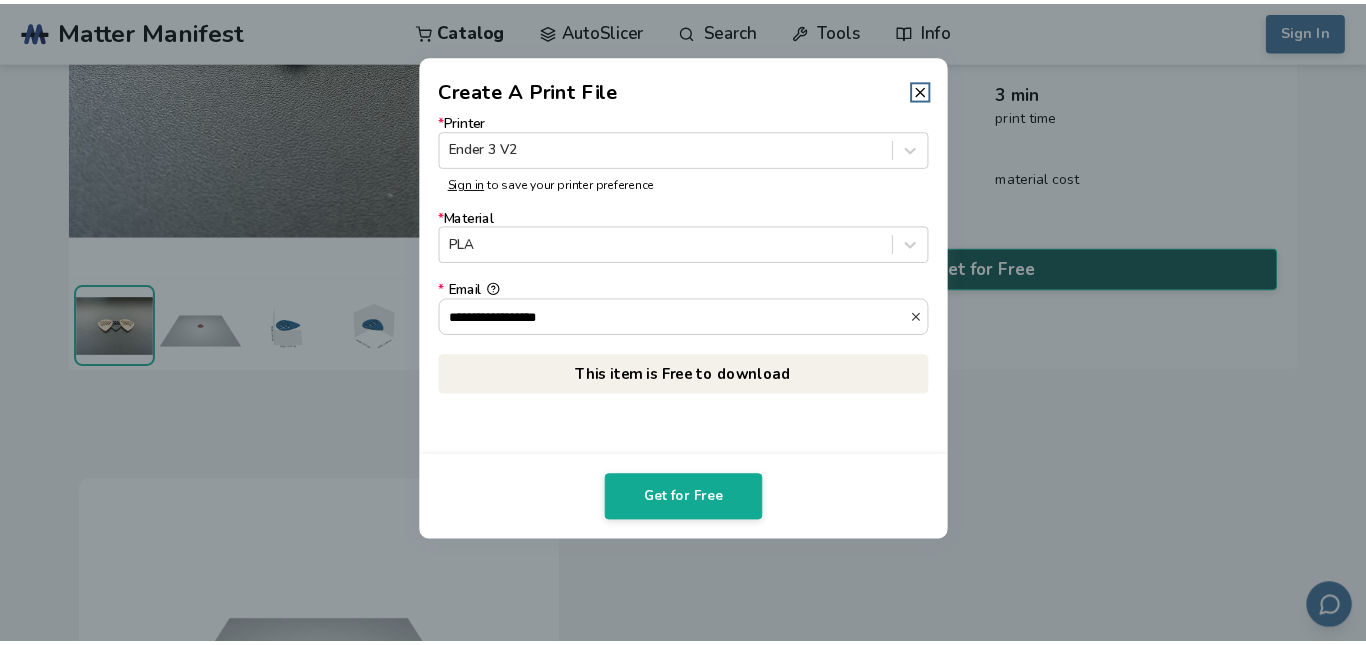 scroll, scrollTop: 311, scrollLeft: 0, axis: vertical 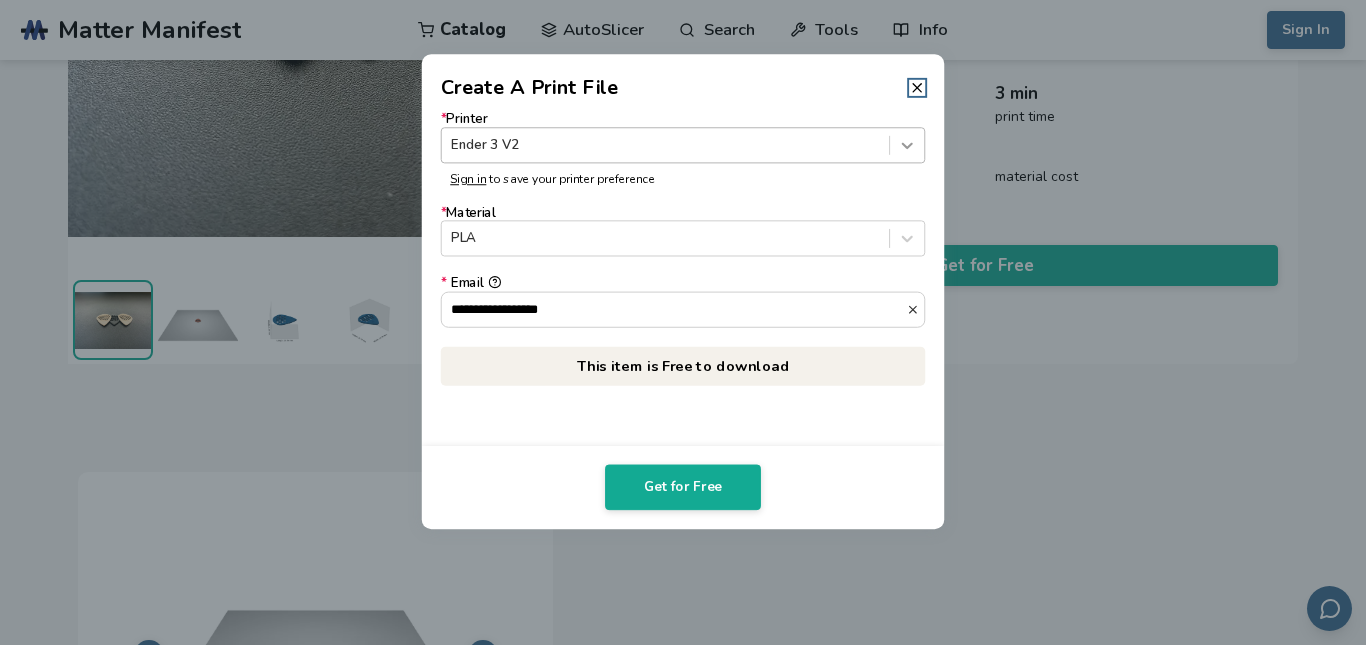 click at bounding box center (907, 145) 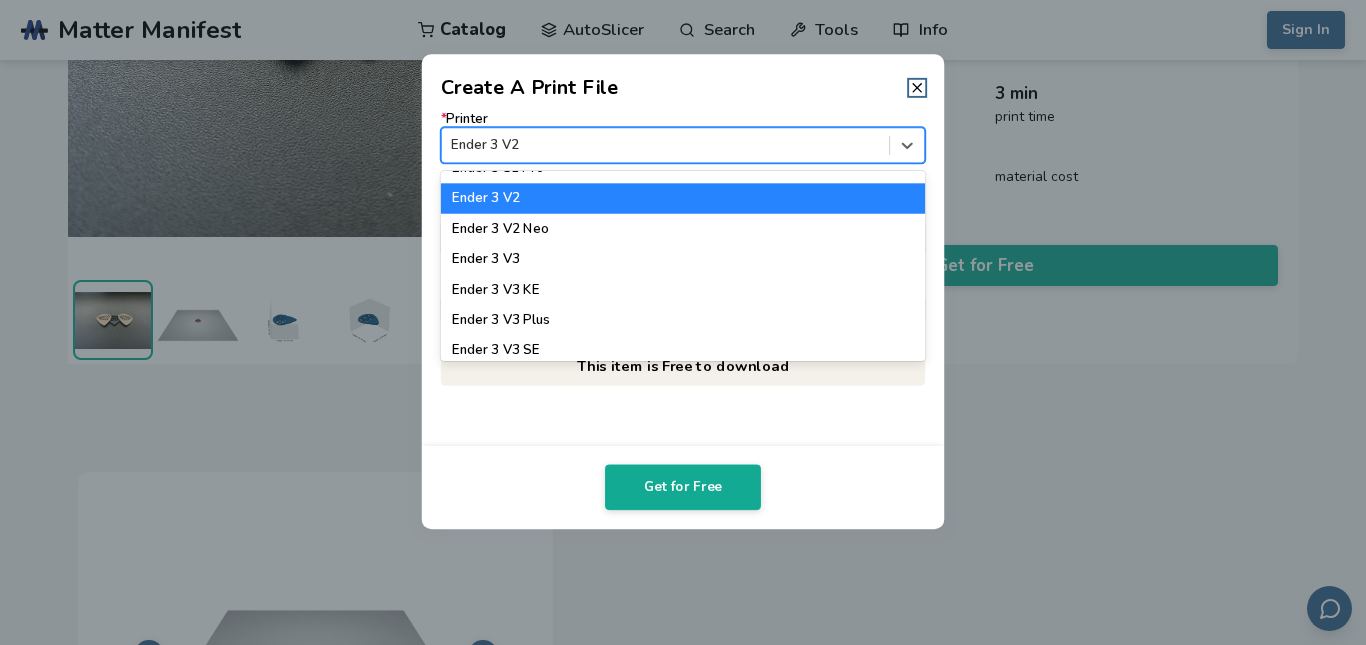 scroll, scrollTop: 1330, scrollLeft: 0, axis: vertical 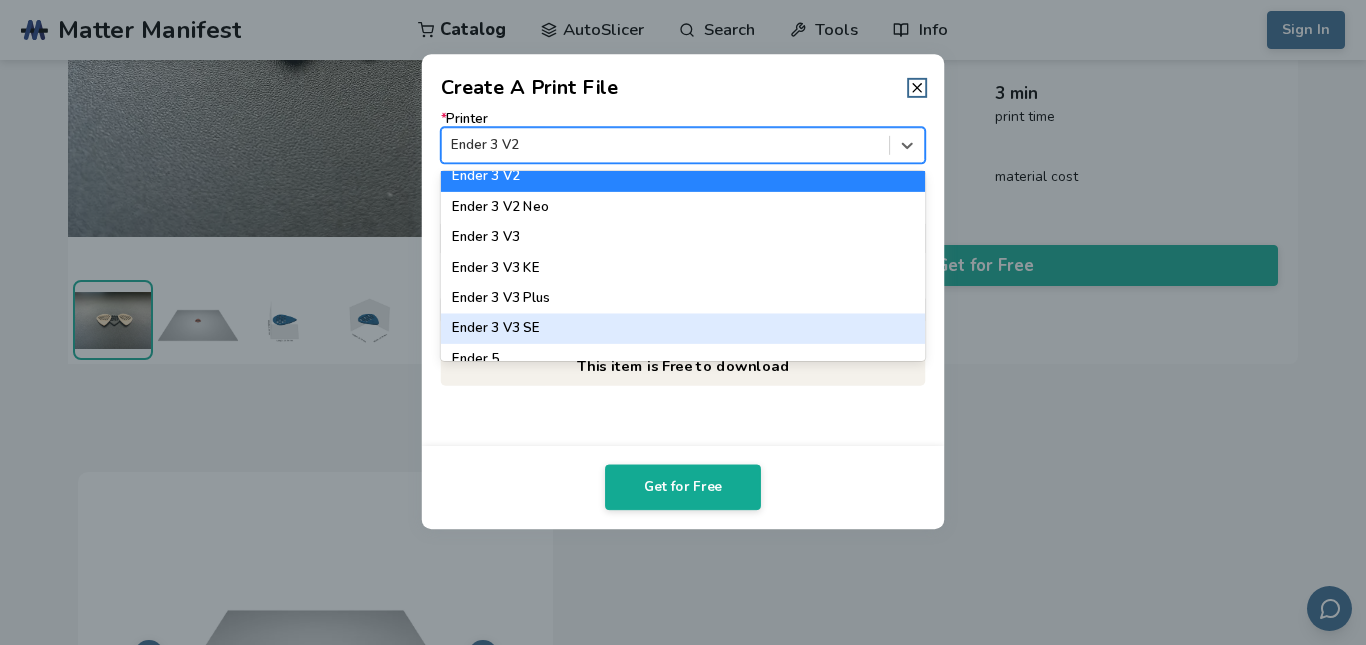click on "Ender 3 V3 SE" at bounding box center [683, 329] 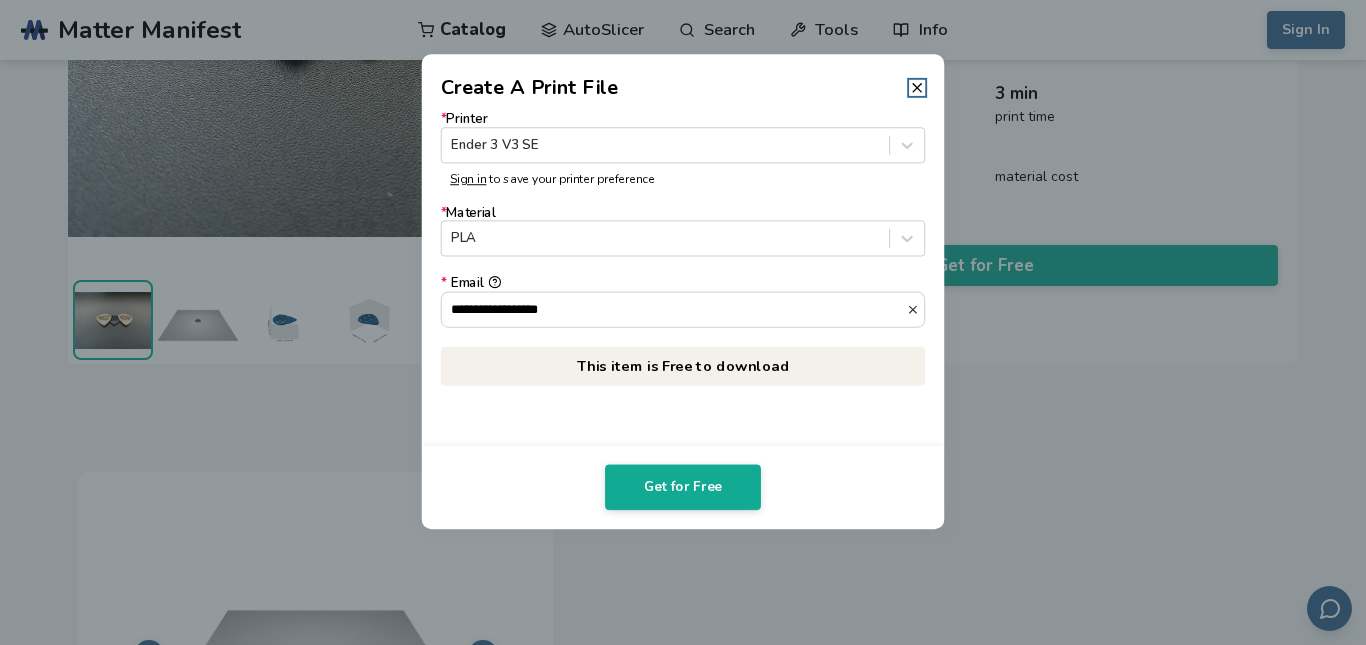 click on "**********" at bounding box center (683, 322) 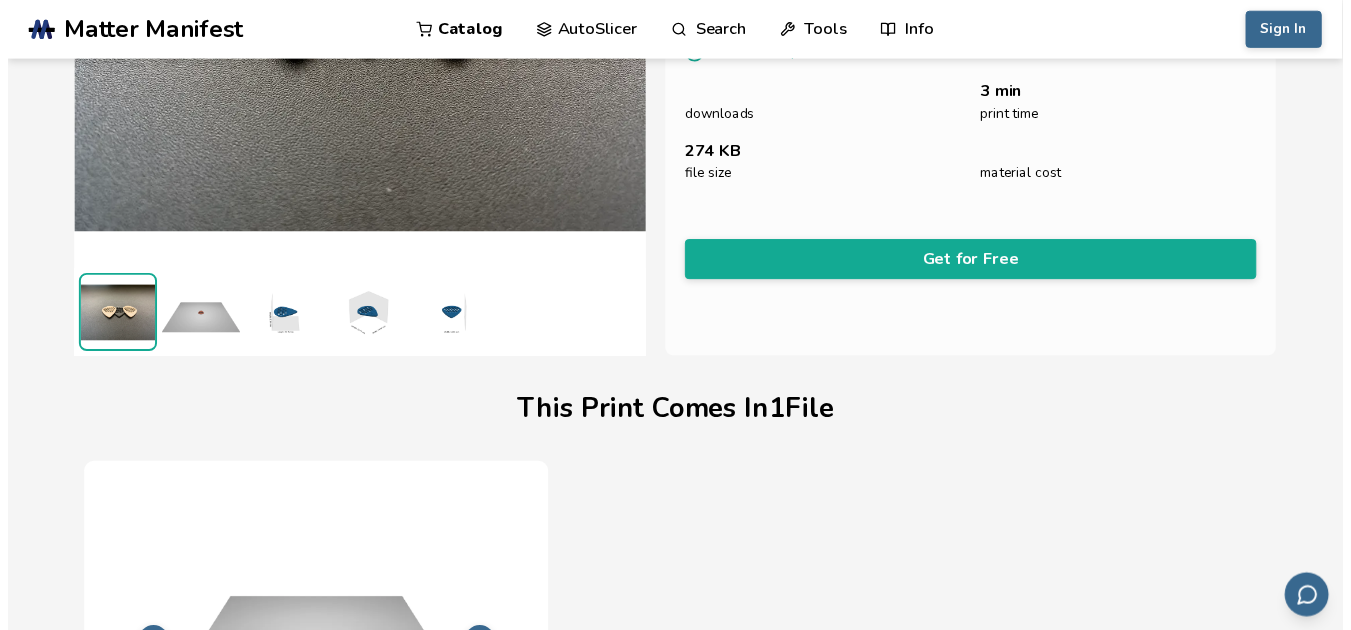 scroll, scrollTop: 314, scrollLeft: 0, axis: vertical 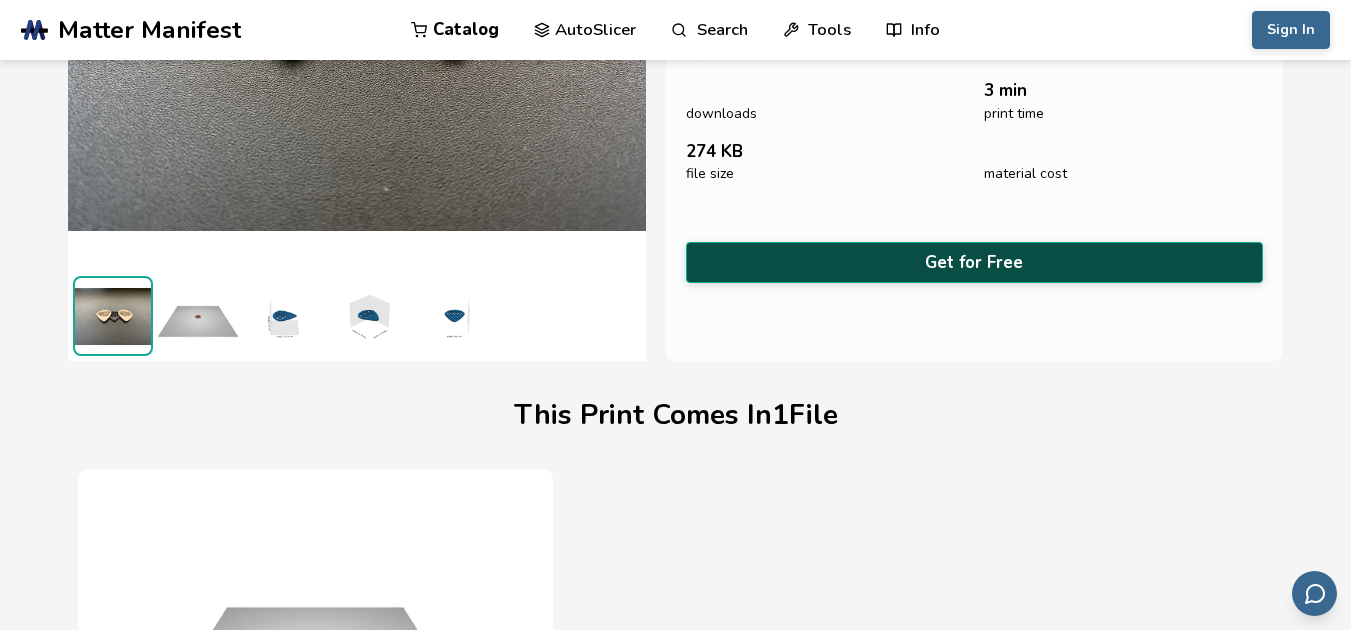 click on "Get for Free" at bounding box center (975, 262) 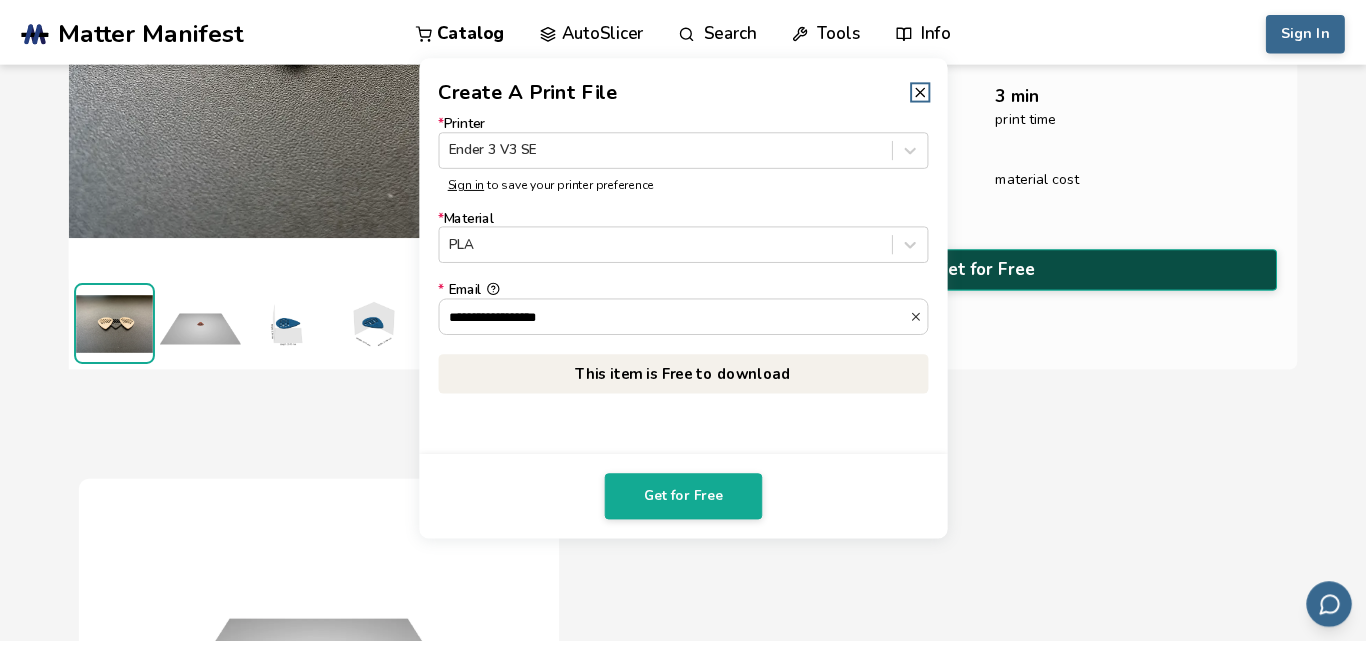 scroll, scrollTop: 311, scrollLeft: 0, axis: vertical 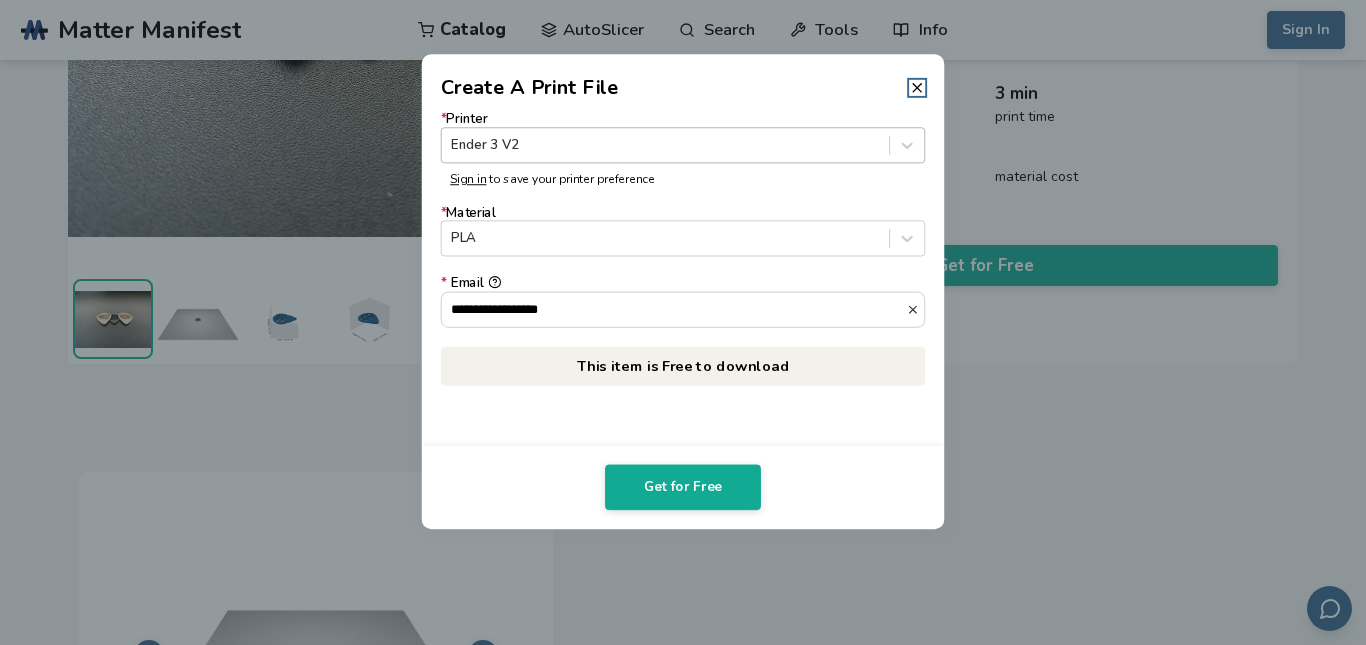 click at bounding box center [665, 145] 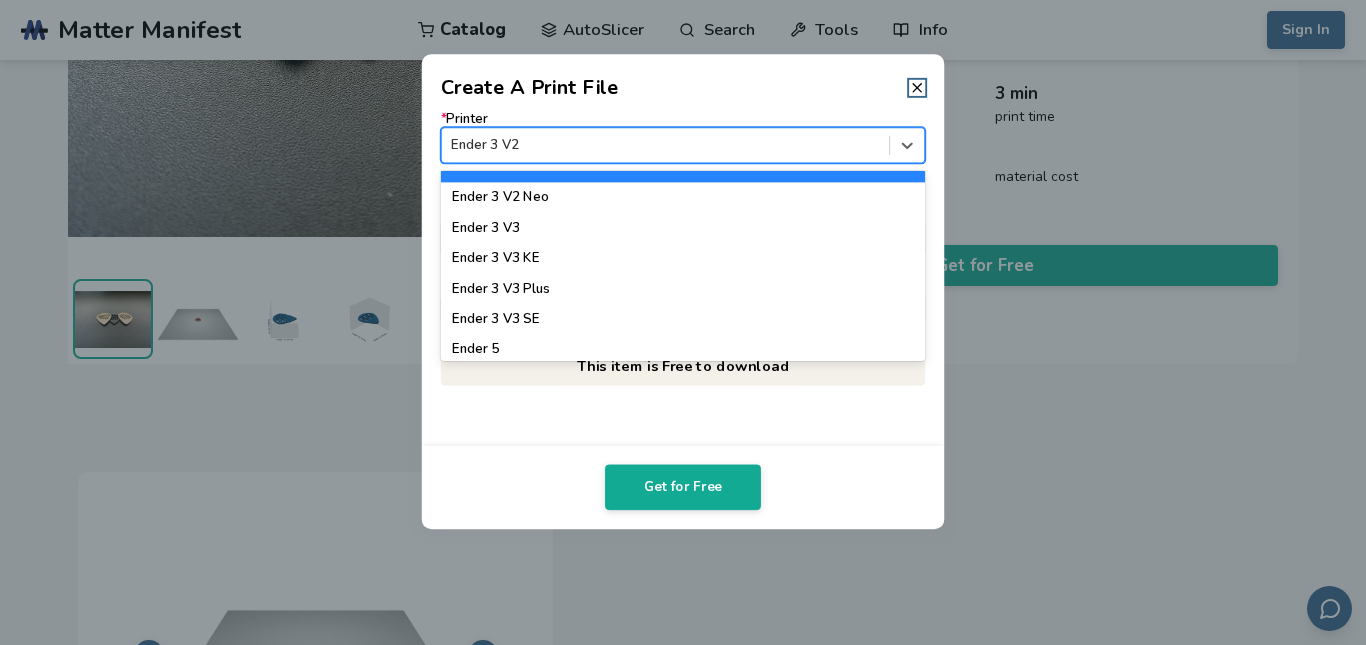 scroll, scrollTop: 1344, scrollLeft: 0, axis: vertical 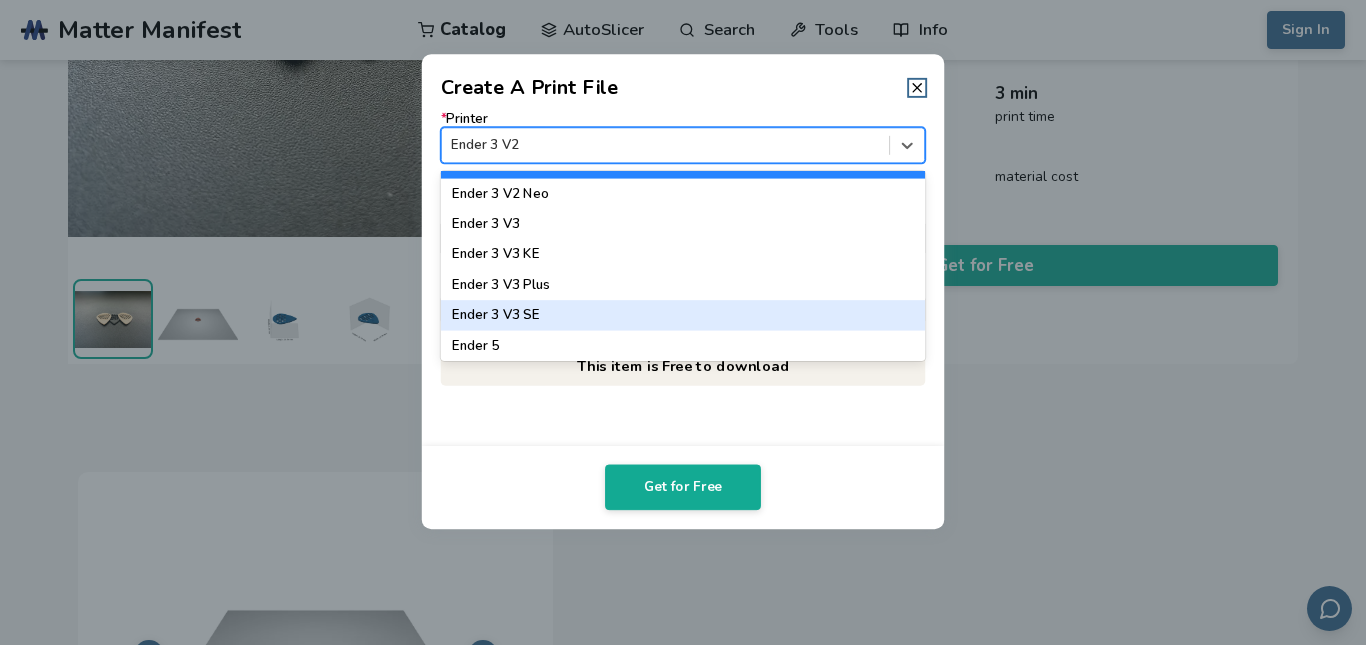click on "Ender 3 V3 SE" at bounding box center [683, 315] 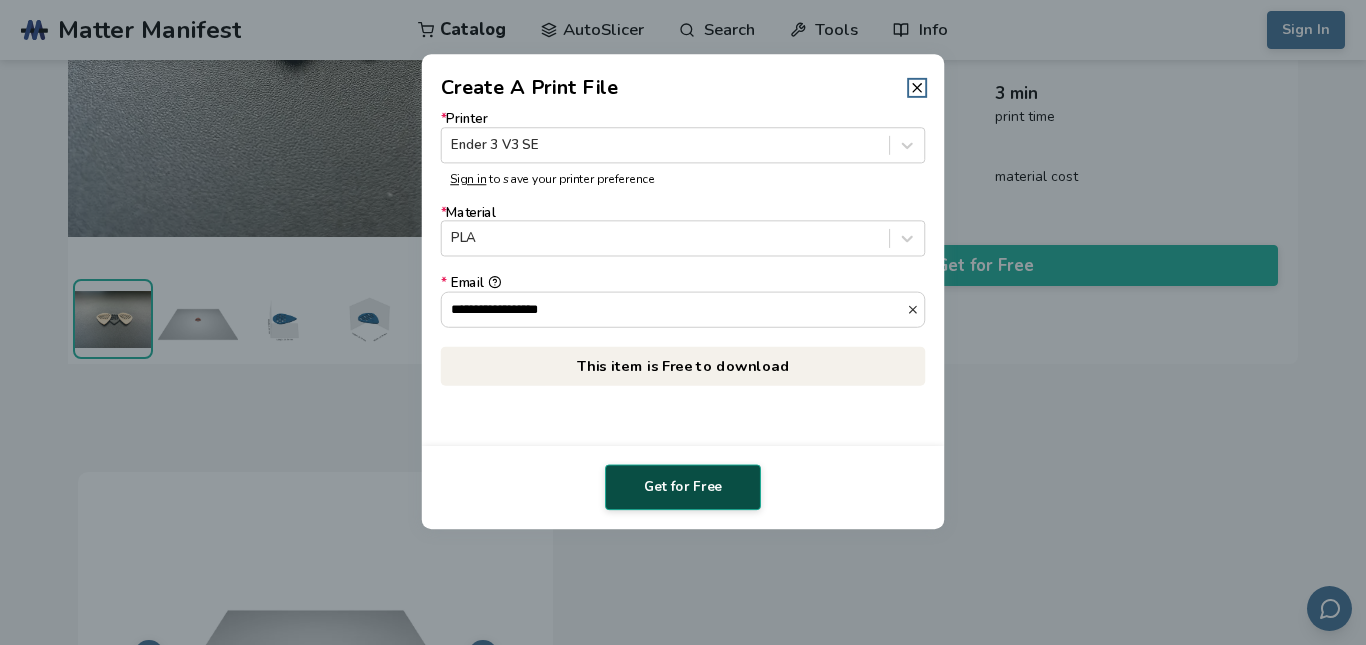 click on "Get for Free" at bounding box center [683, 487] 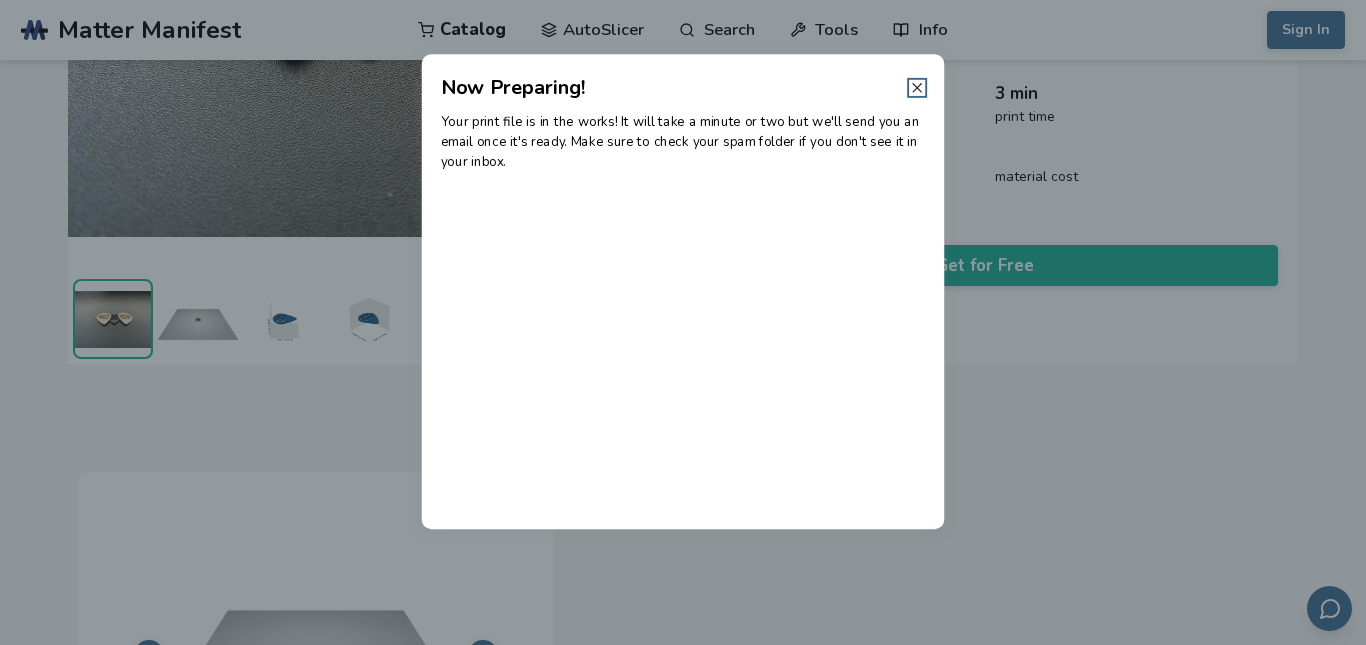 click 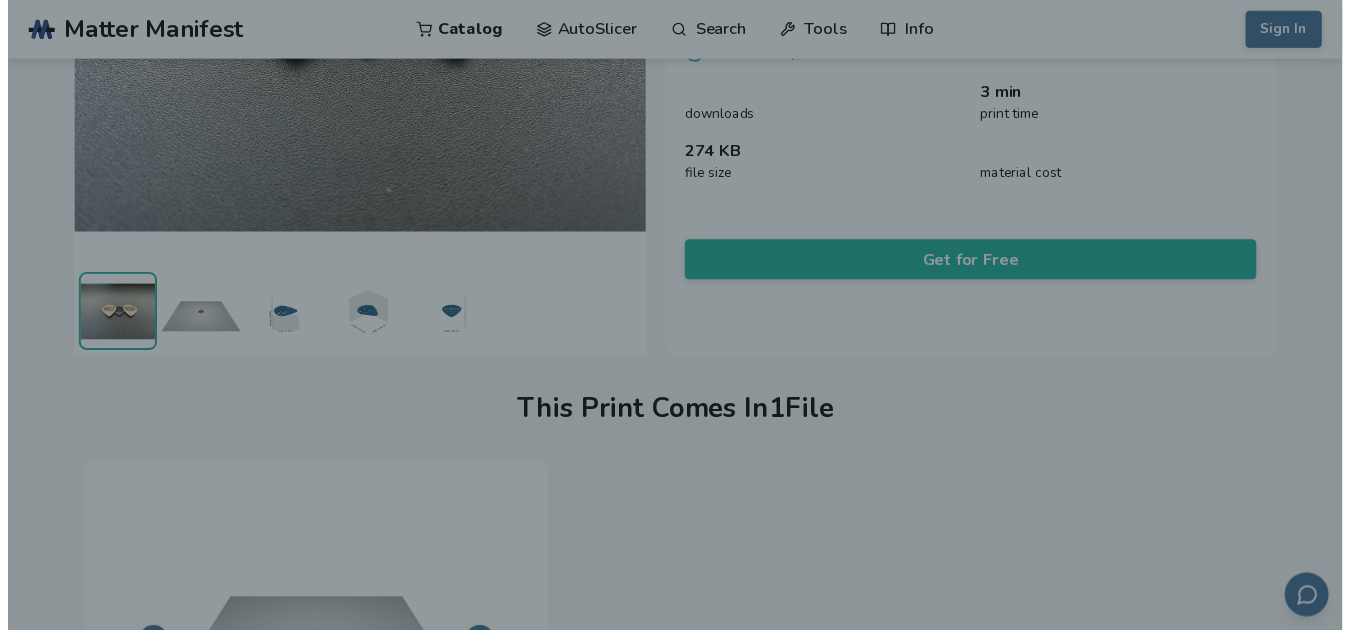 scroll, scrollTop: 314, scrollLeft: 0, axis: vertical 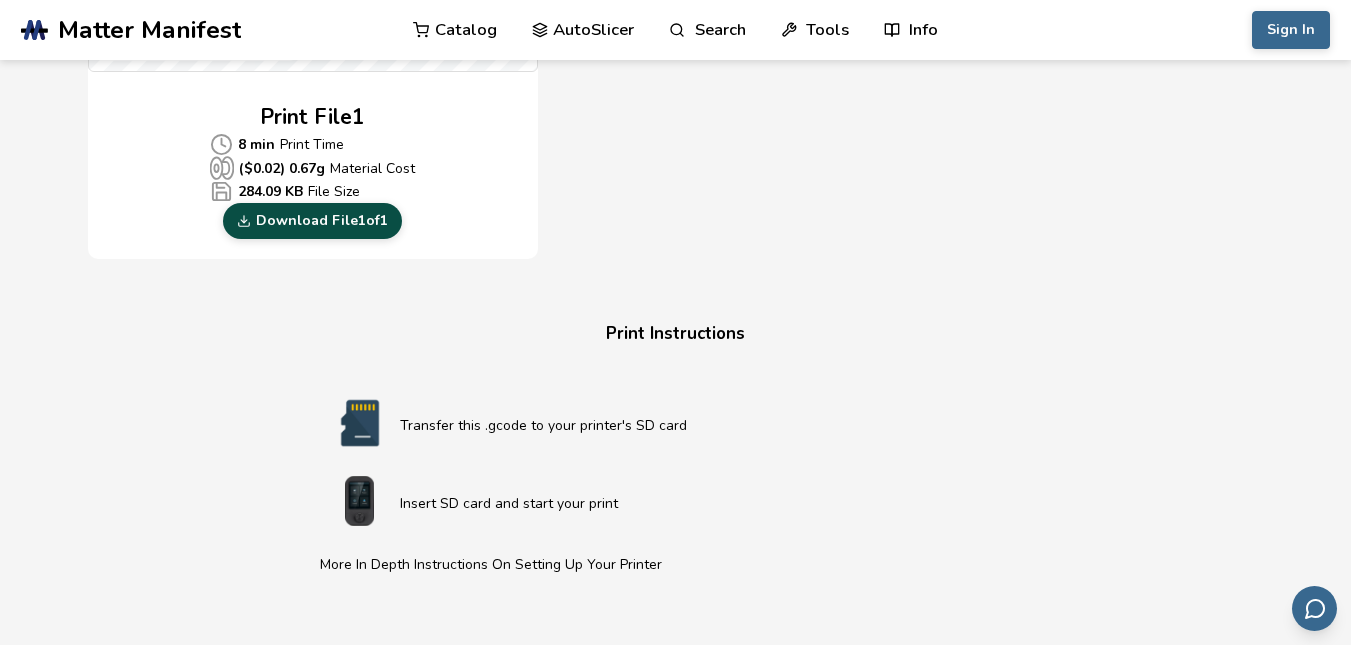 click on "Download File  1  of  1" at bounding box center [312, 221] 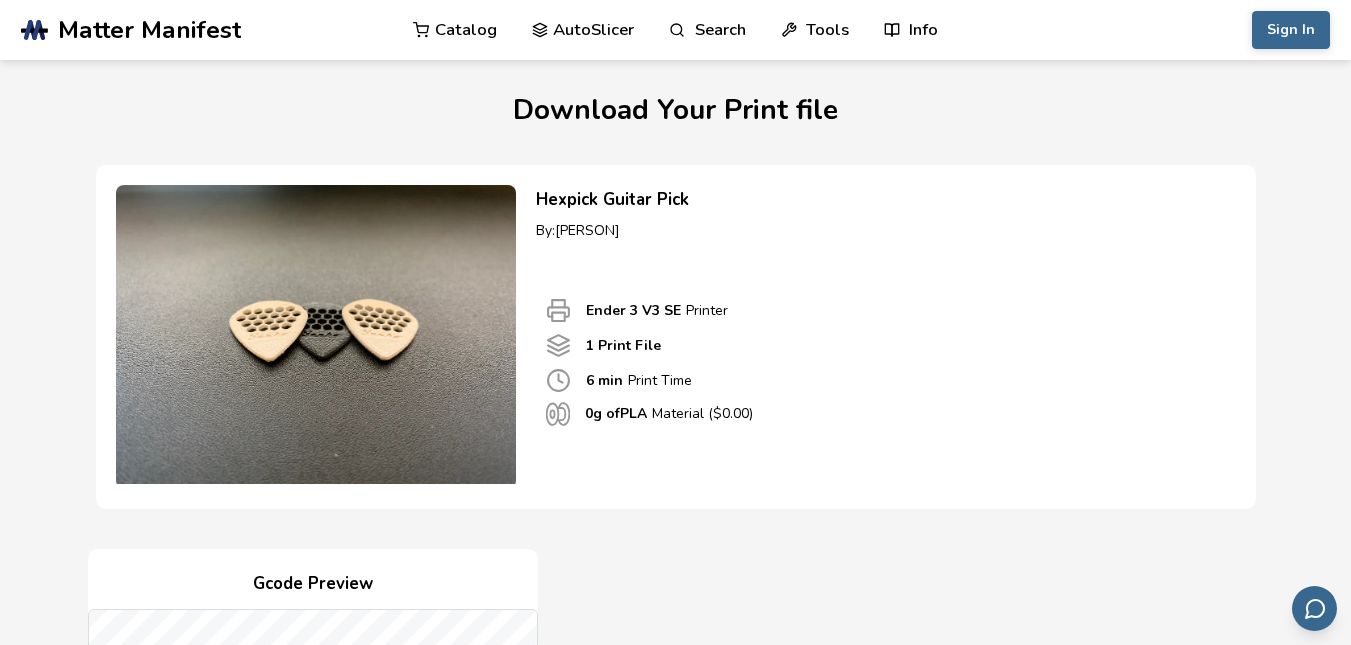 scroll, scrollTop: 0, scrollLeft: 0, axis: both 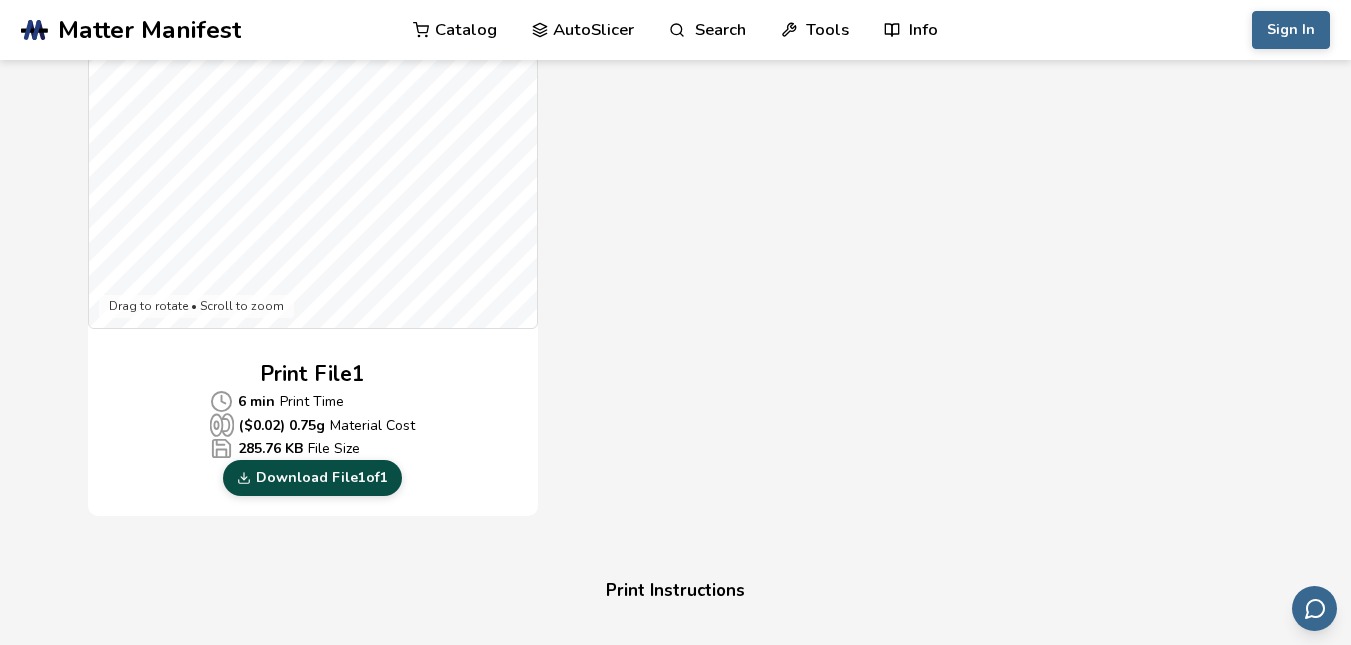 click on "Download File  1  of  1" at bounding box center (312, 478) 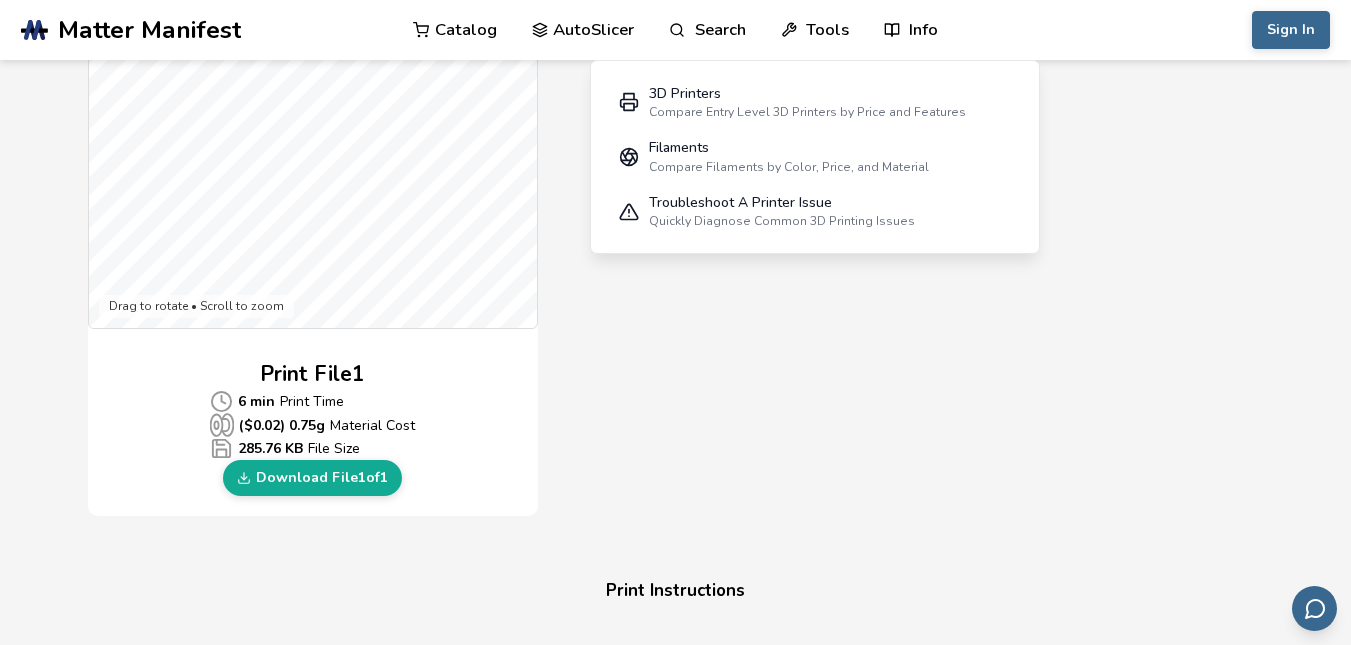 click on "Gcode Preview Drag to rotate • Scroll to zoom Print File  1   6 min  Print Time ($ 0.02 )   0.75 g   Material Cost 285.76 KB  File Size Download File  1  of  1" at bounding box center [668, 168] 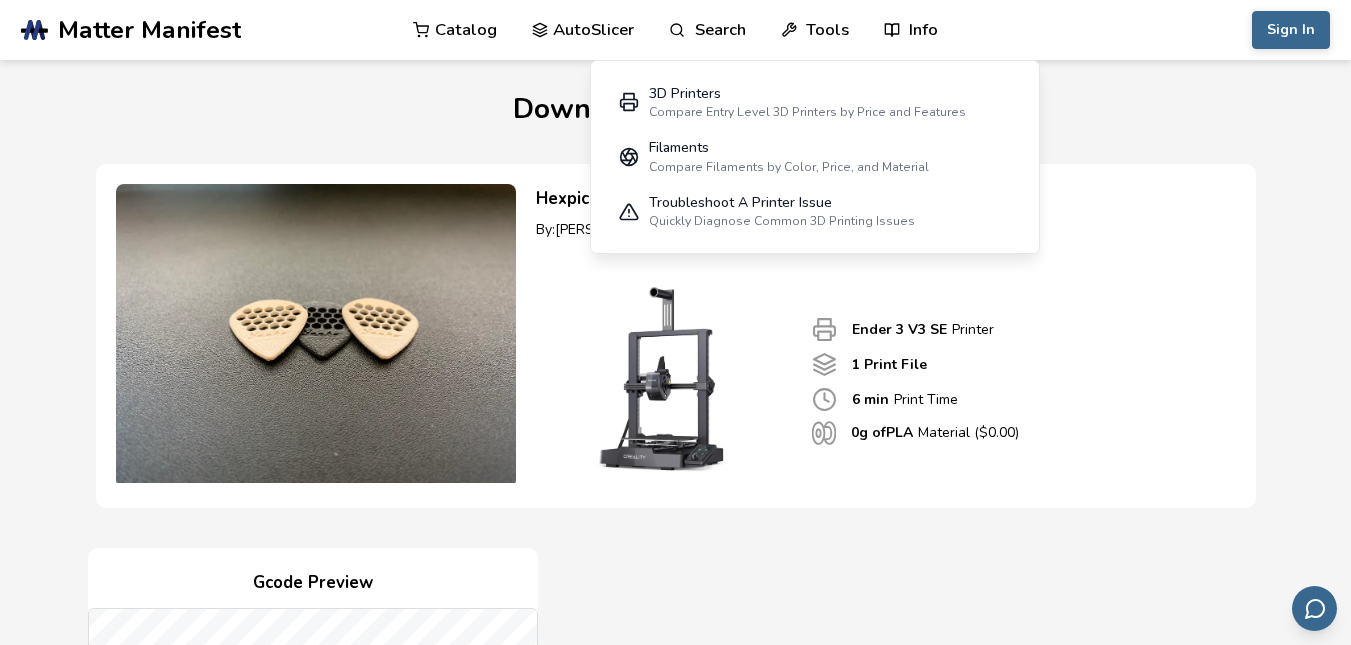 scroll, scrollTop: 0, scrollLeft: 0, axis: both 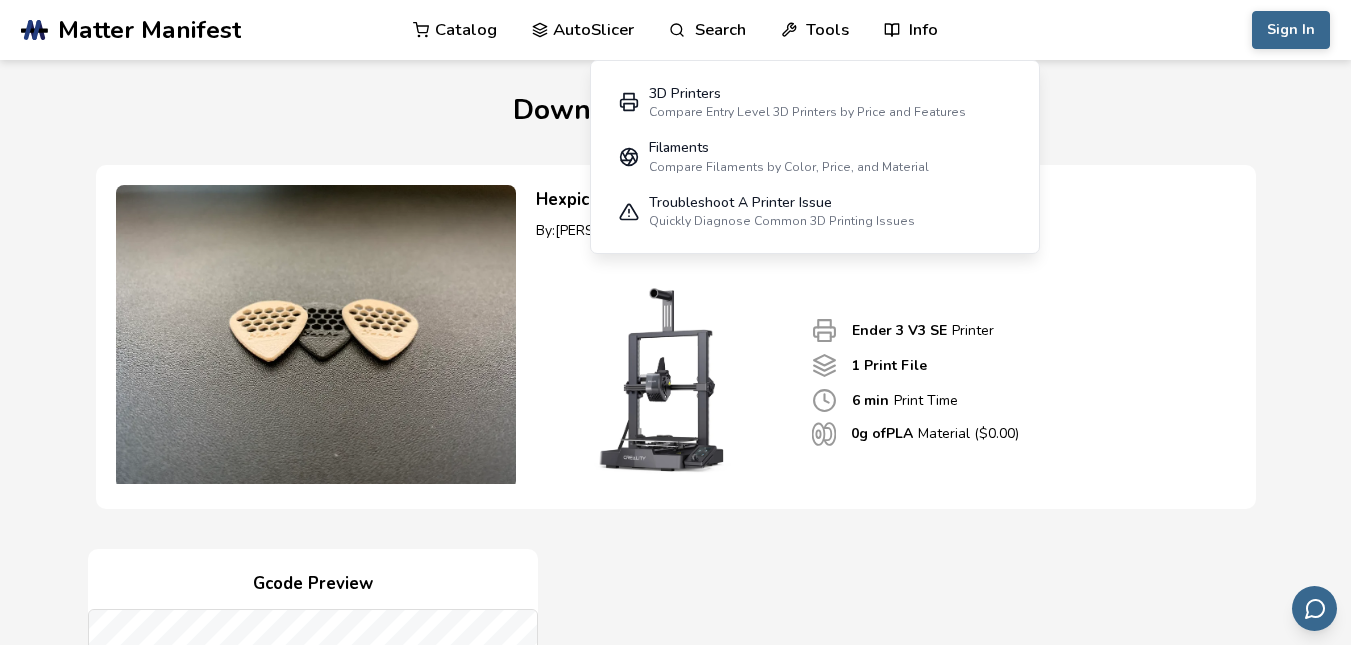 click on "Ender 3 V3 SE  Printer 1   Print File   6 min  Print Time 0 g of  PLA   Material ($ 0.00 )" at bounding box center [1013, 381] 